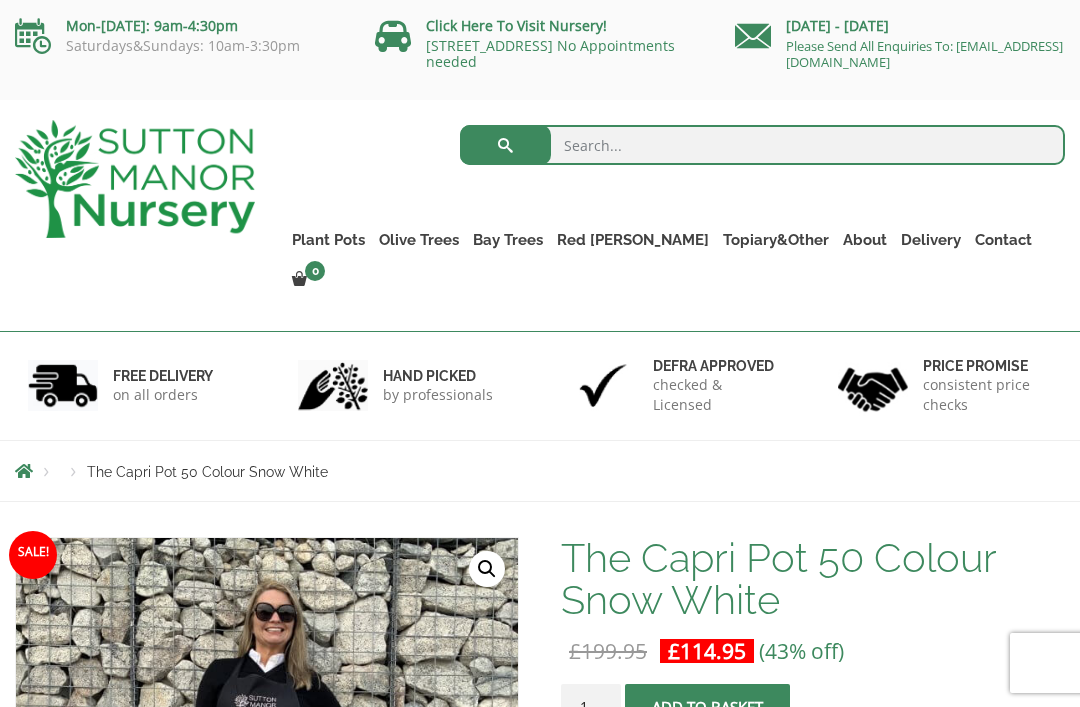 scroll, scrollTop: 0, scrollLeft: 0, axis: both 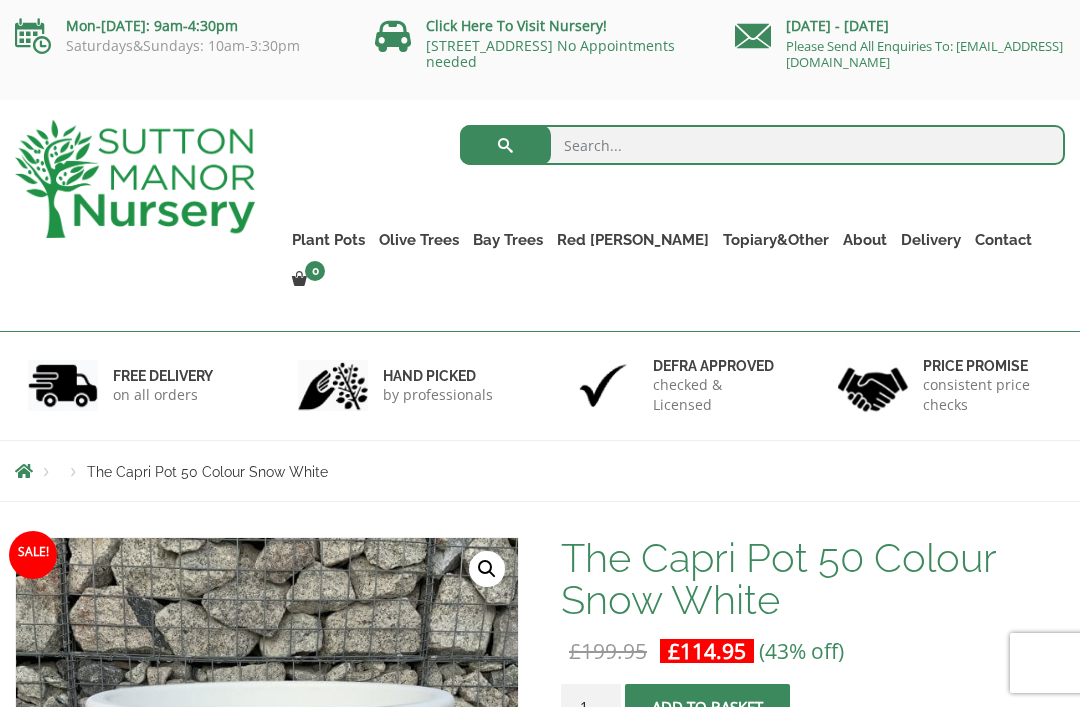 click on "The Old Stone Pots" at bounding box center (0, 0) 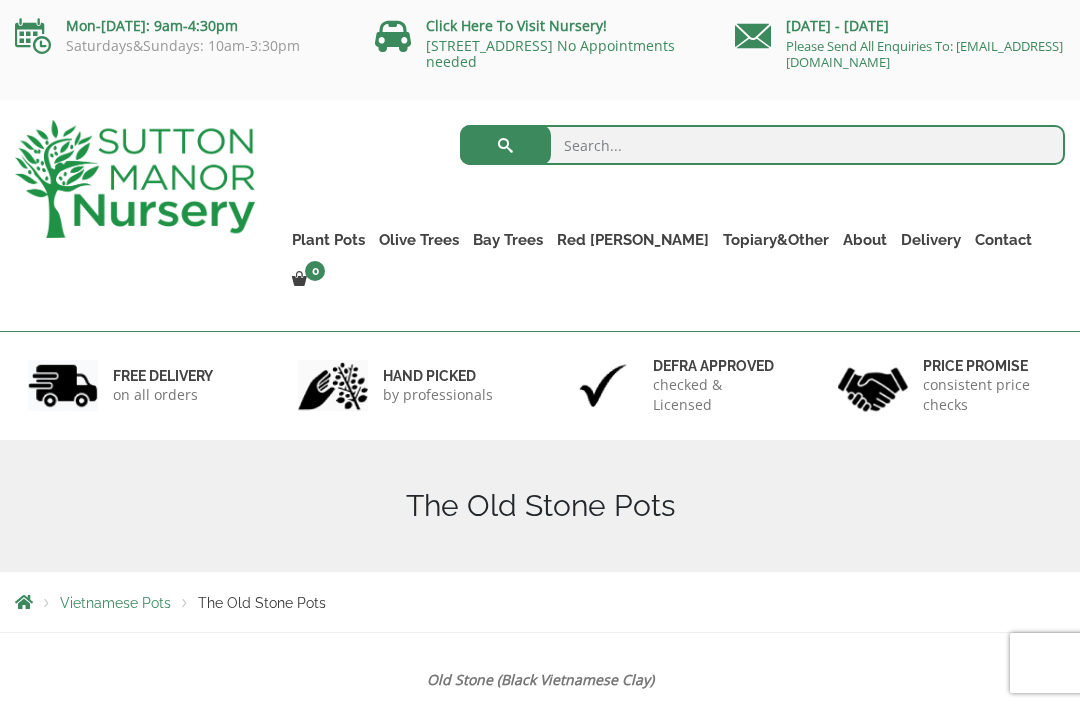 scroll, scrollTop: 71, scrollLeft: 0, axis: vertical 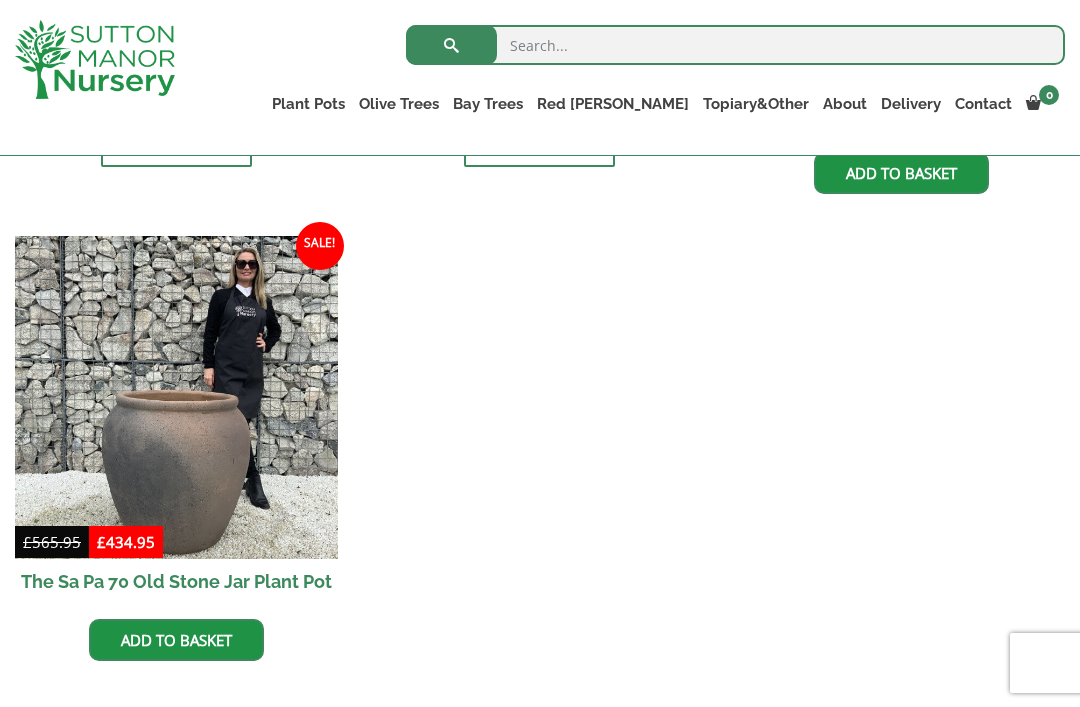 click at bounding box center [176, 397] 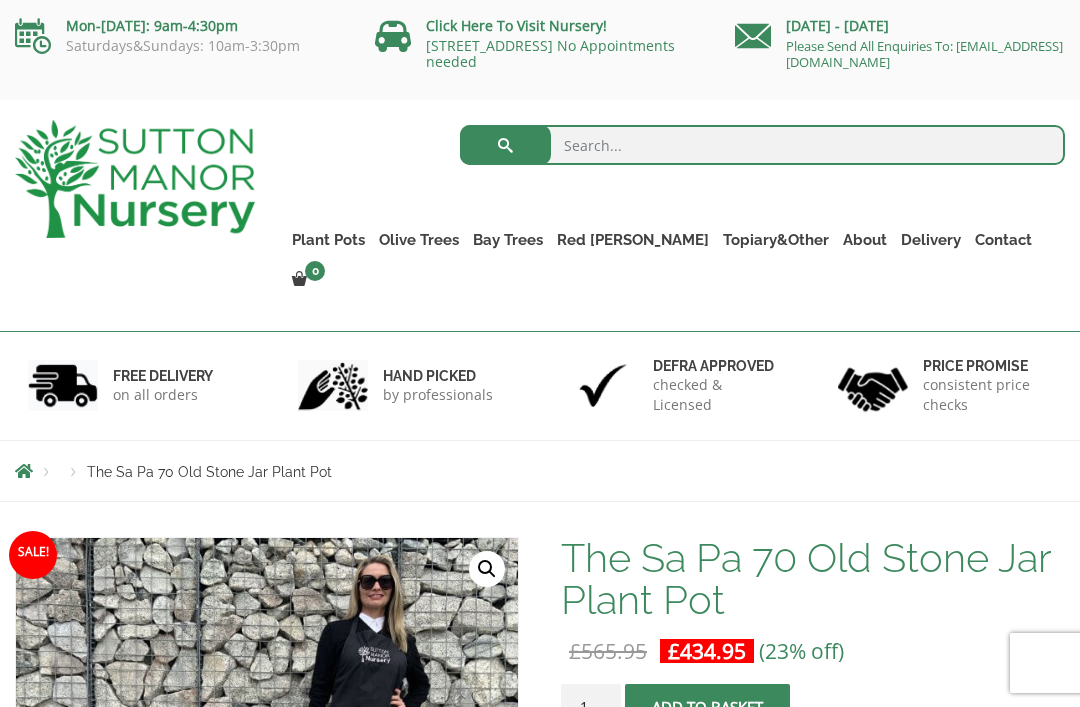 scroll, scrollTop: 0, scrollLeft: 0, axis: both 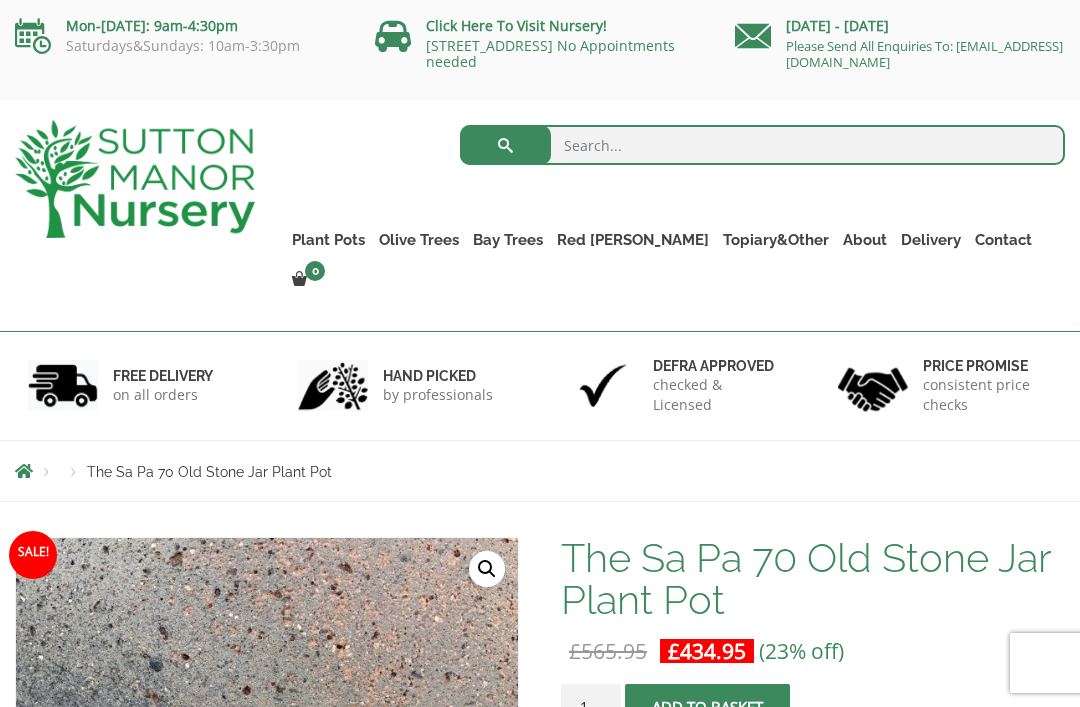 click on "Delivery" at bounding box center [931, 240] 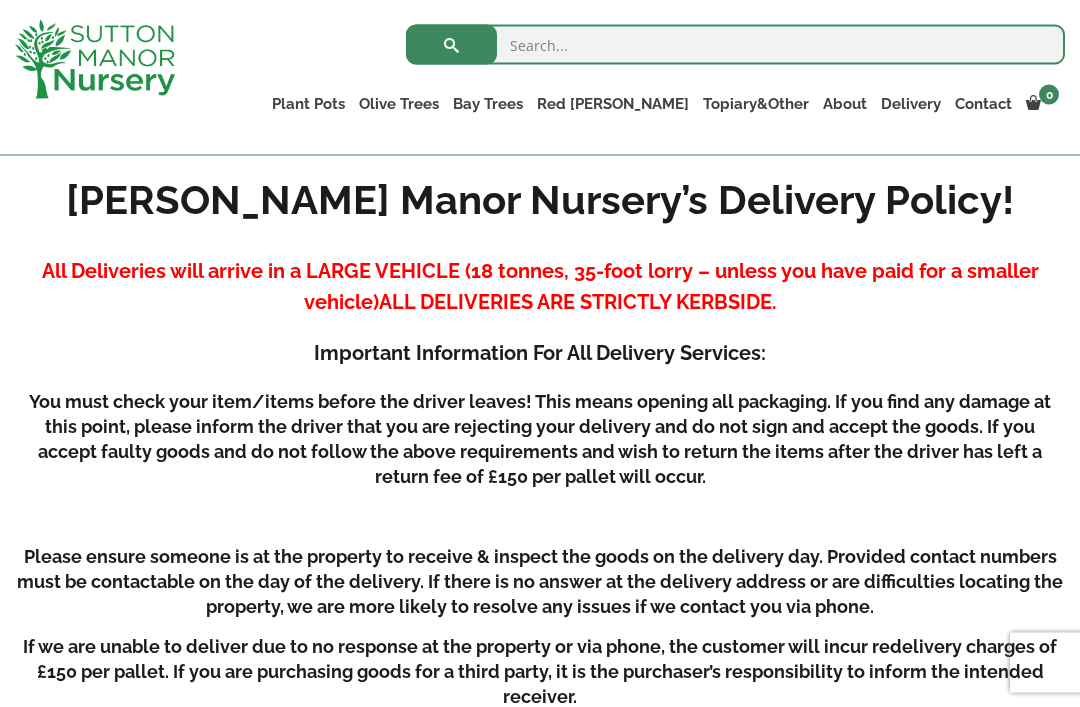 scroll, scrollTop: 459, scrollLeft: 0, axis: vertical 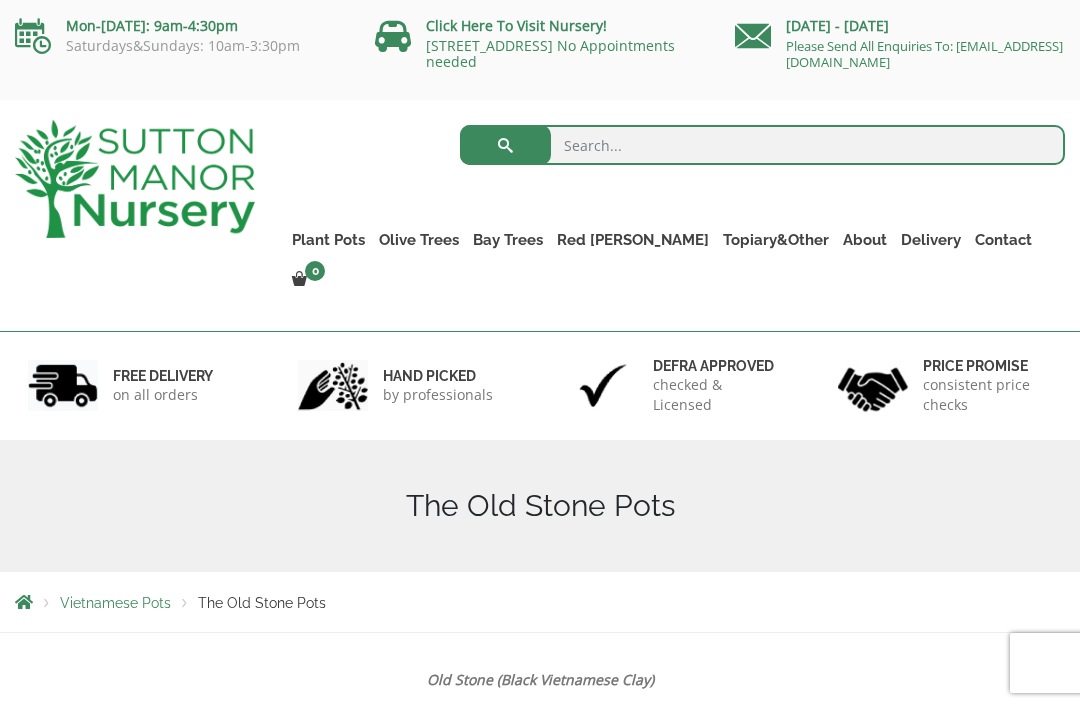 click on "hand picked
by professionals" at bounding box center (405, 385) 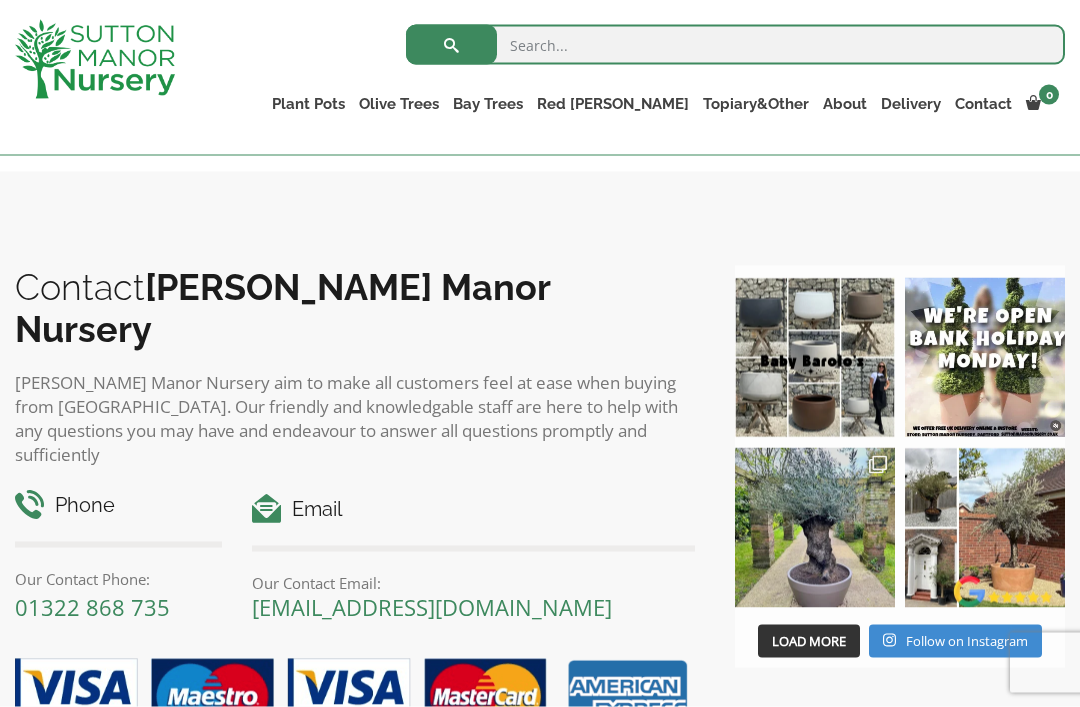 scroll, scrollTop: 2193, scrollLeft: 0, axis: vertical 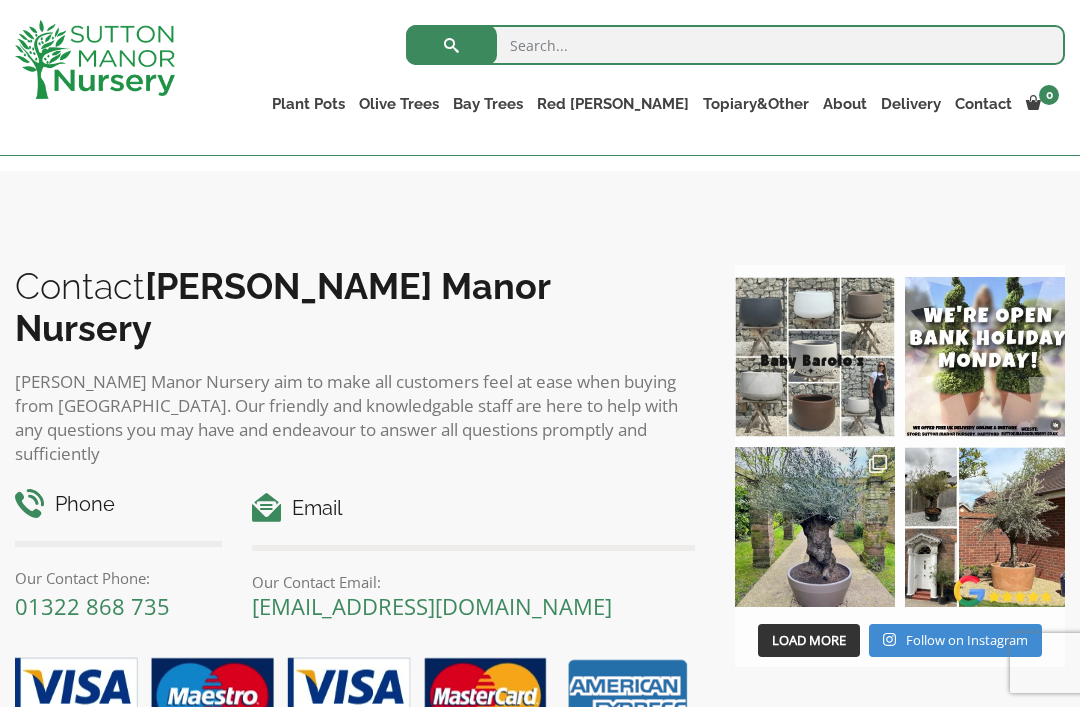 click at bounding box center [815, 357] 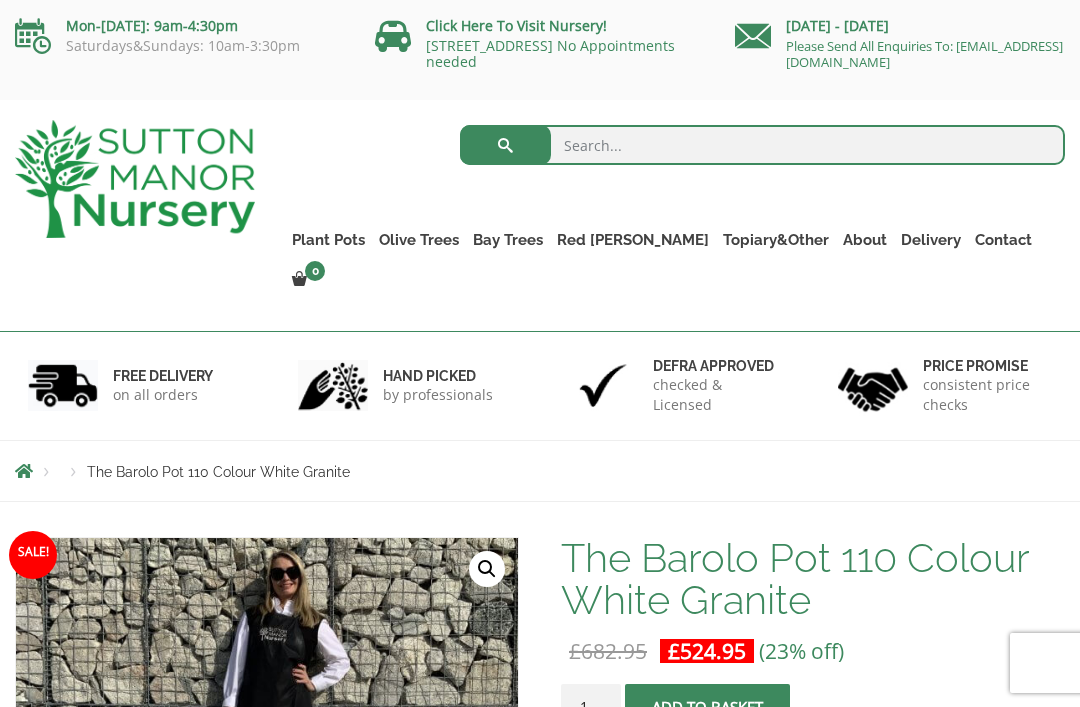 scroll, scrollTop: 0, scrollLeft: 0, axis: both 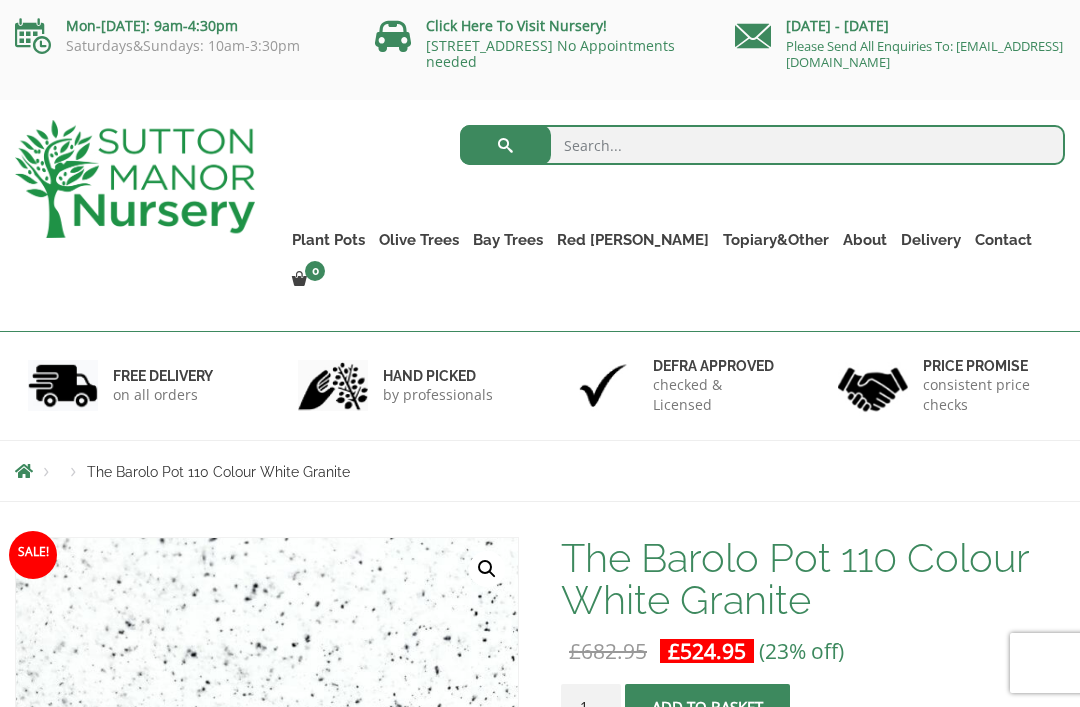 click at bounding box center [762, 145] 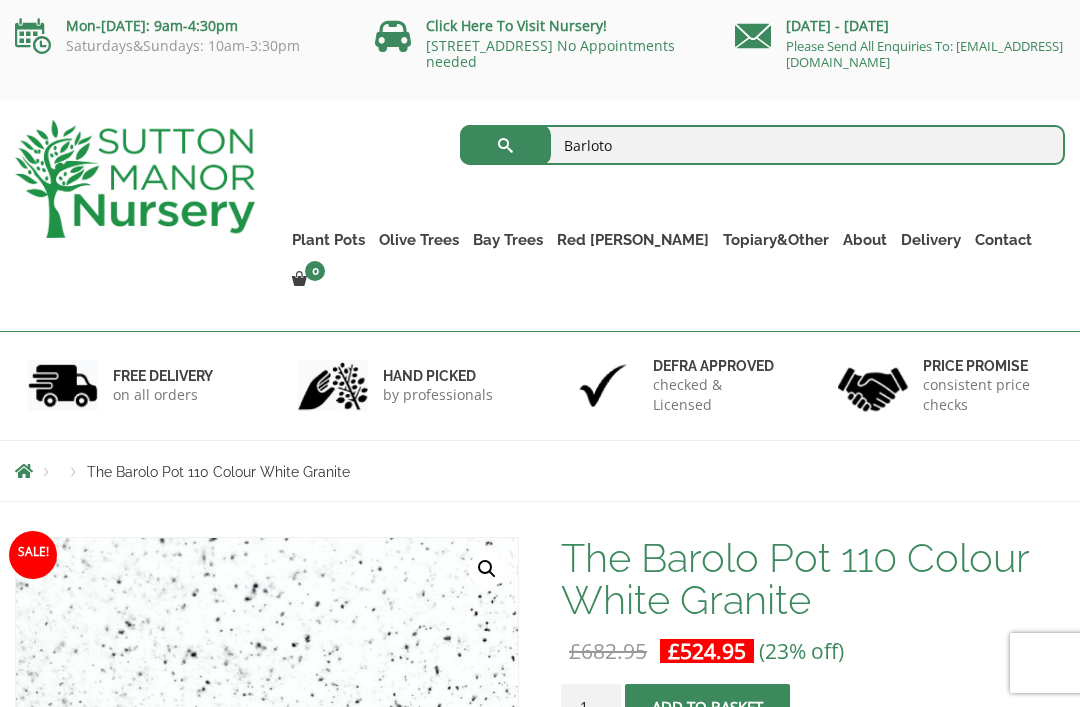 type on "Barloto" 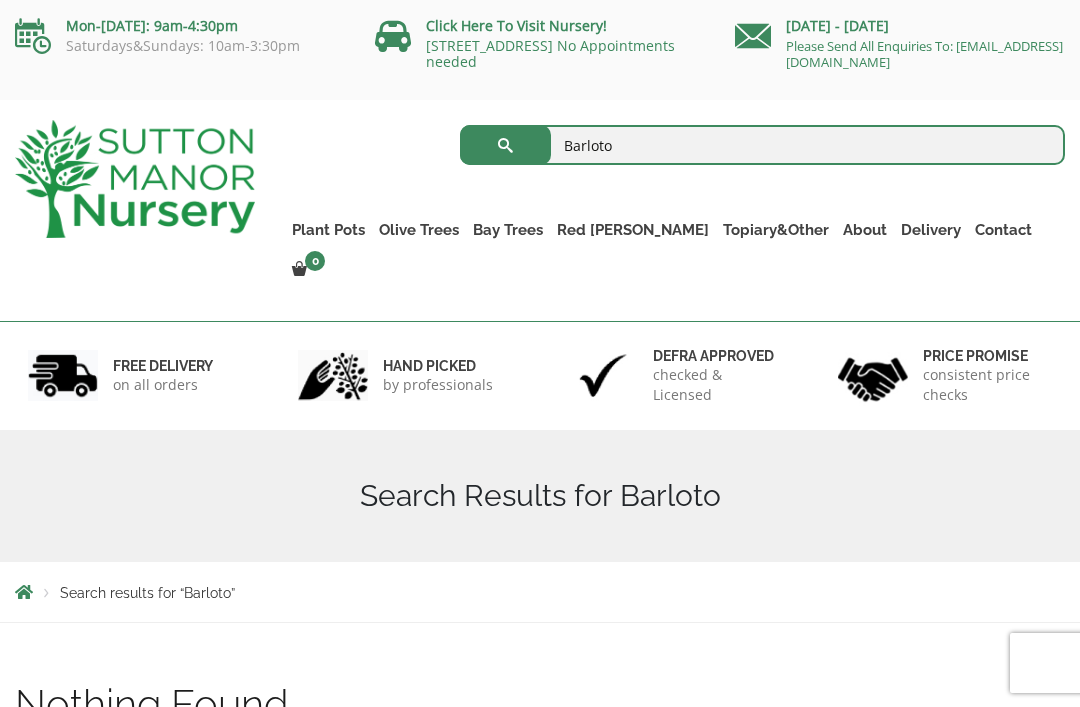 scroll, scrollTop: 0, scrollLeft: 0, axis: both 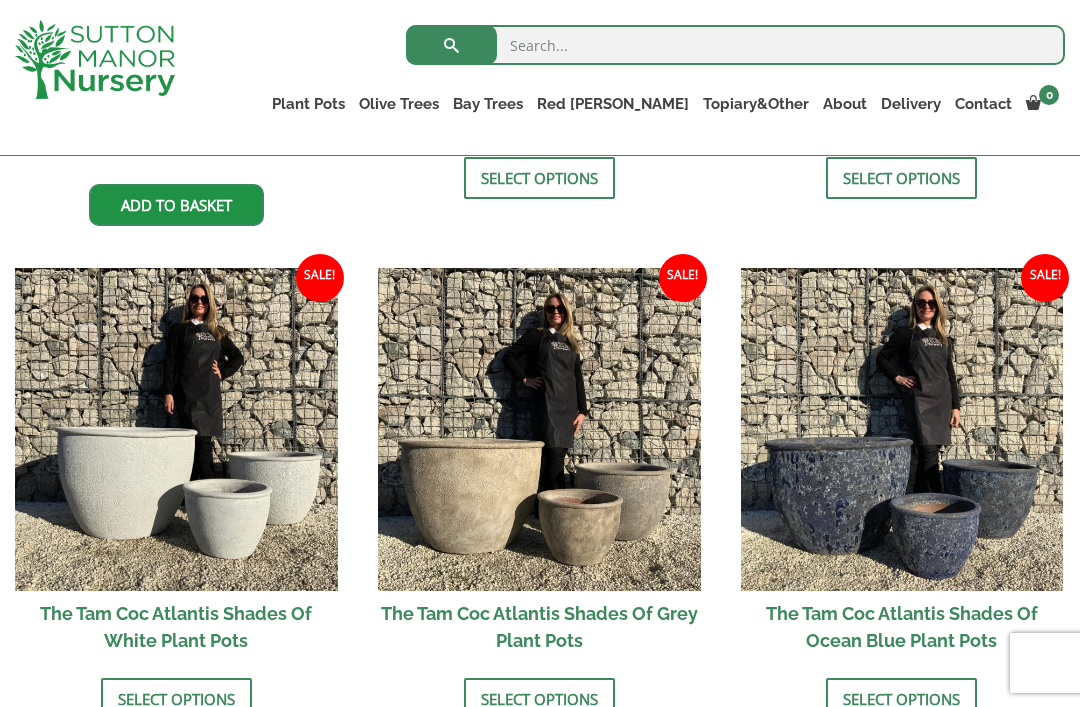 click at bounding box center (176, 429) 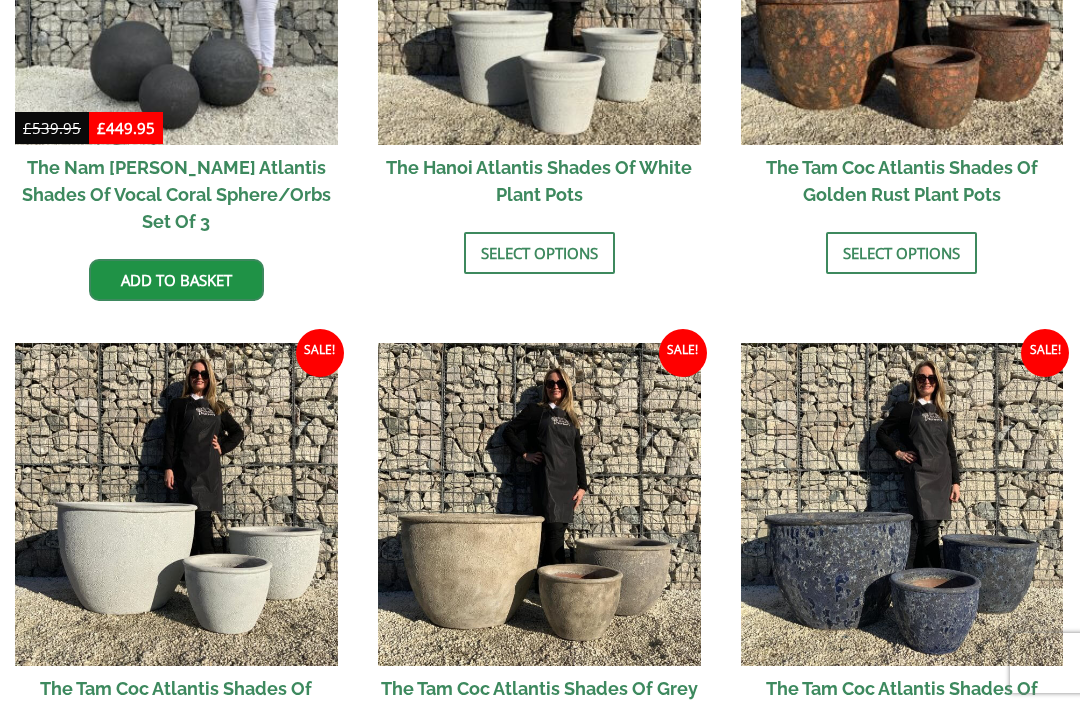 scroll, scrollTop: 1153, scrollLeft: 0, axis: vertical 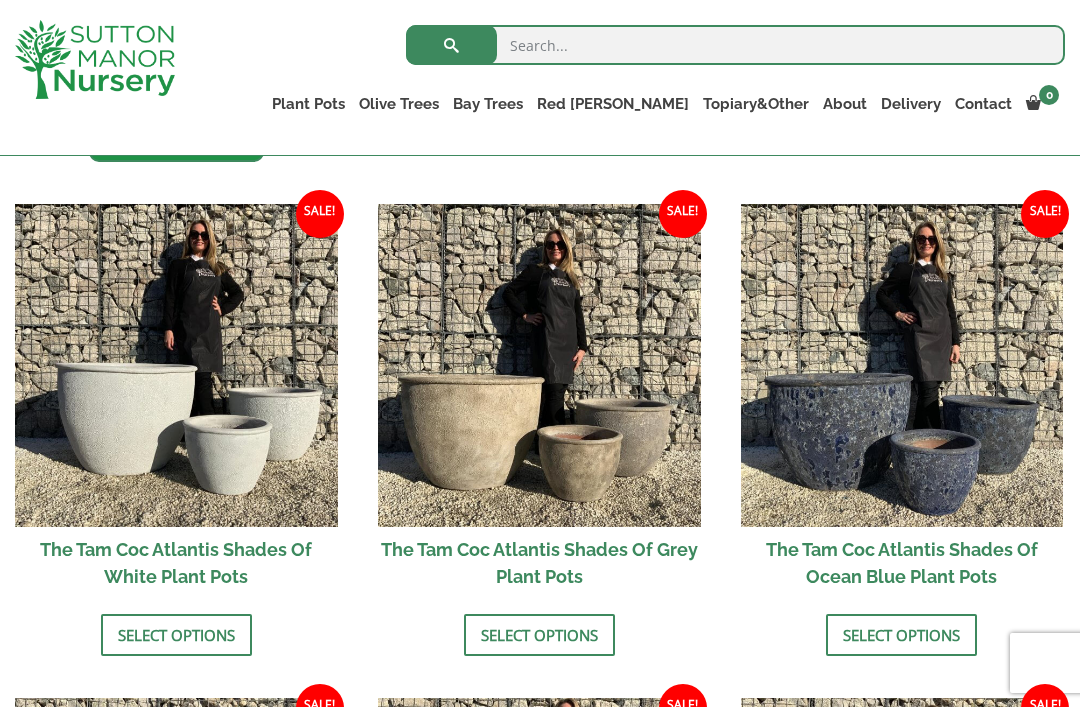click on "Vietnamese Pots" at bounding box center [0, 0] 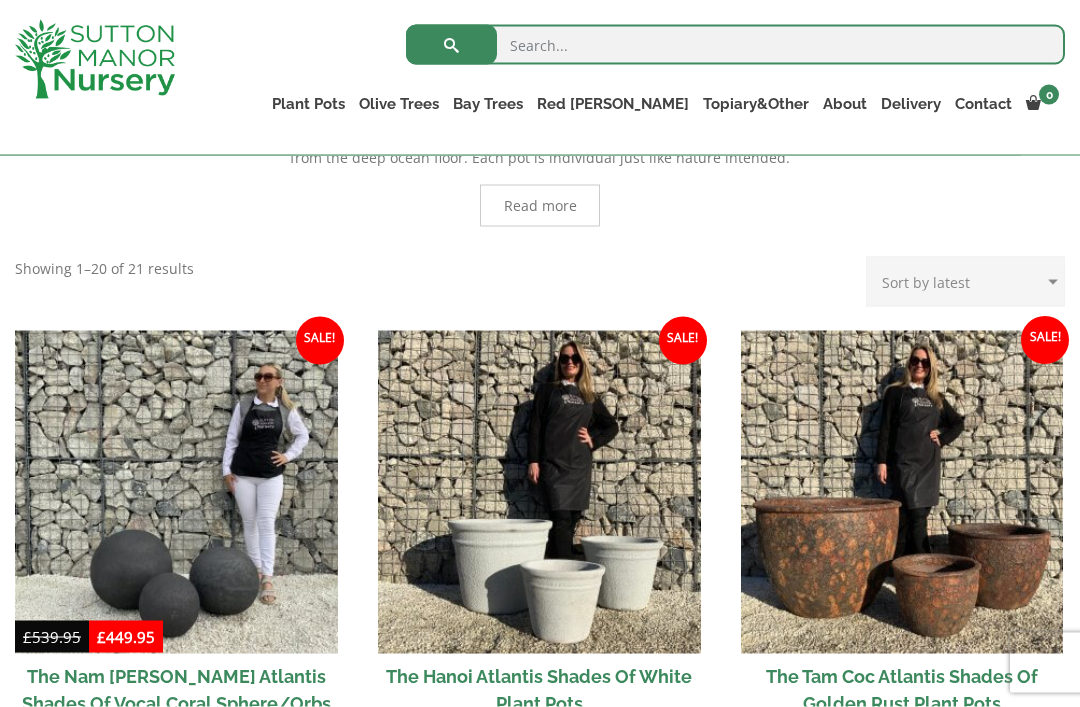 scroll, scrollTop: 506, scrollLeft: 0, axis: vertical 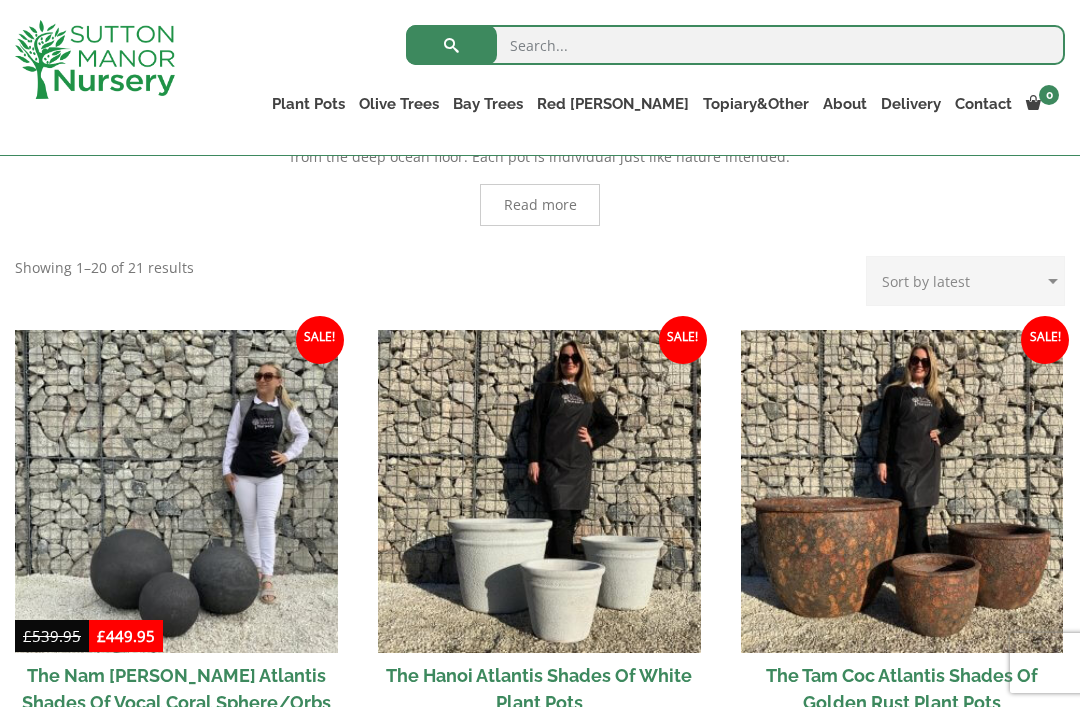 click on "100% Italian Terracotta" at bounding box center (0, 0) 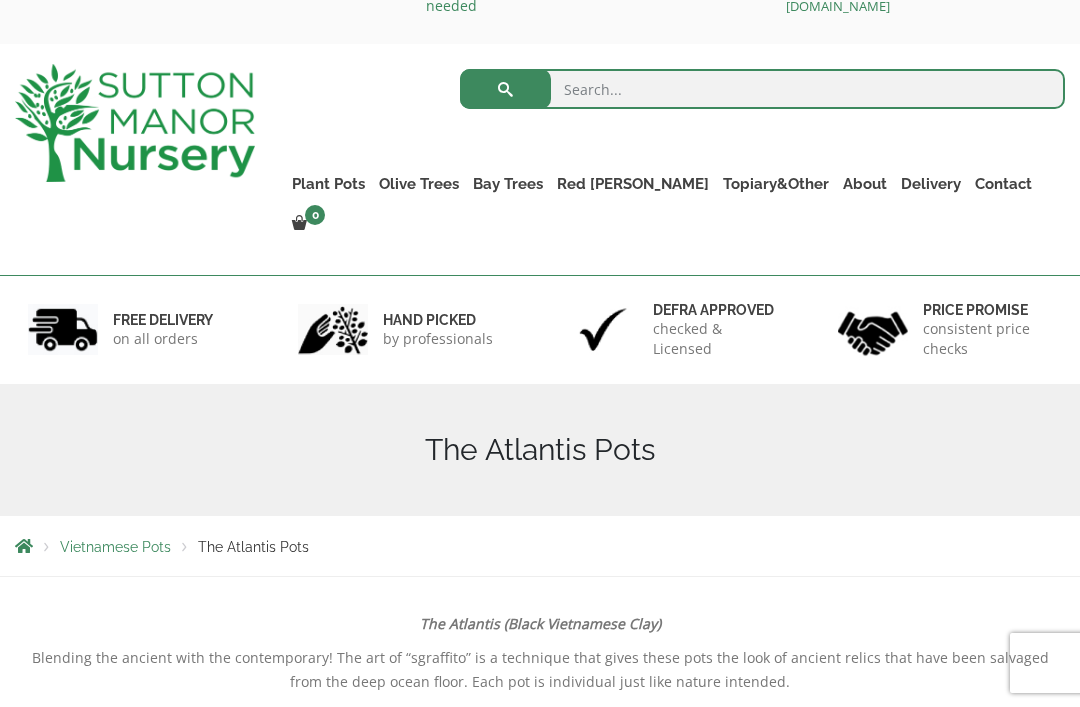 scroll, scrollTop: 0, scrollLeft: 0, axis: both 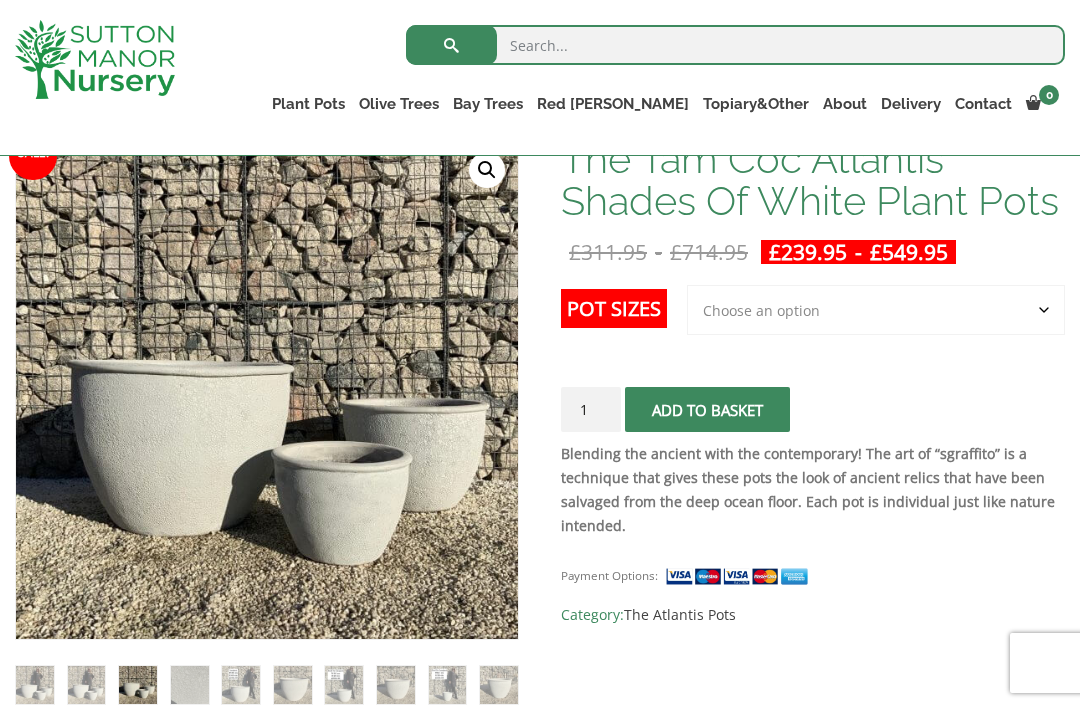 click on "Choose an option 3rd to Largest Pot In The Picture 2nd to Largest Pot In The Picture Largest pot In The Picture" 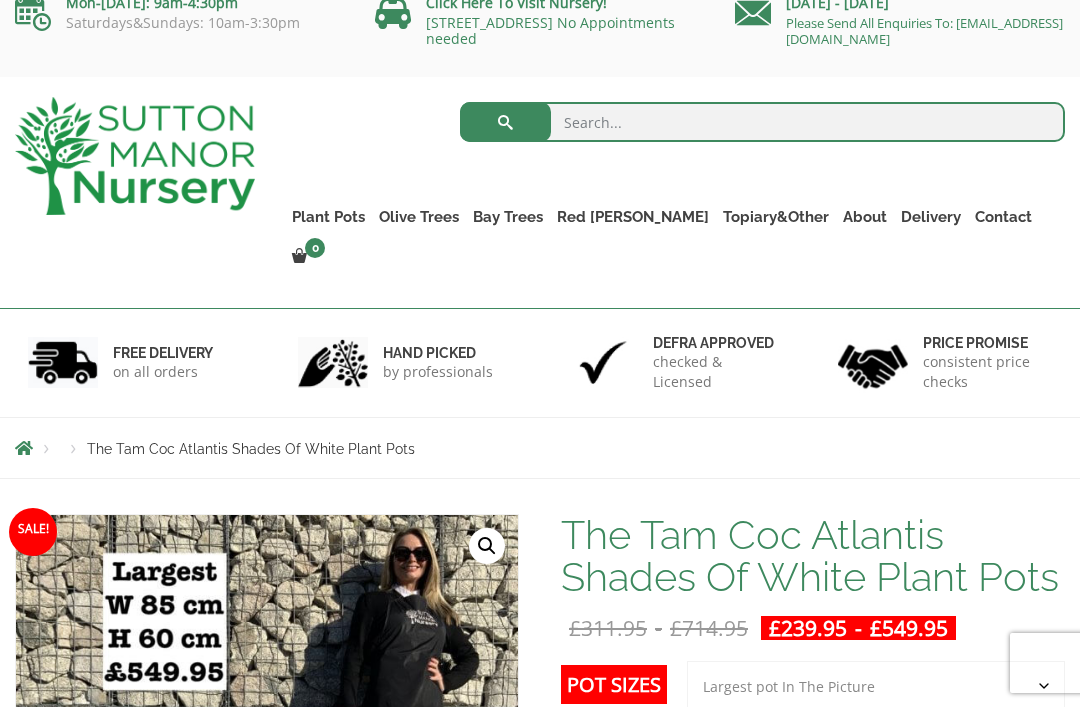 scroll, scrollTop: 0, scrollLeft: 0, axis: both 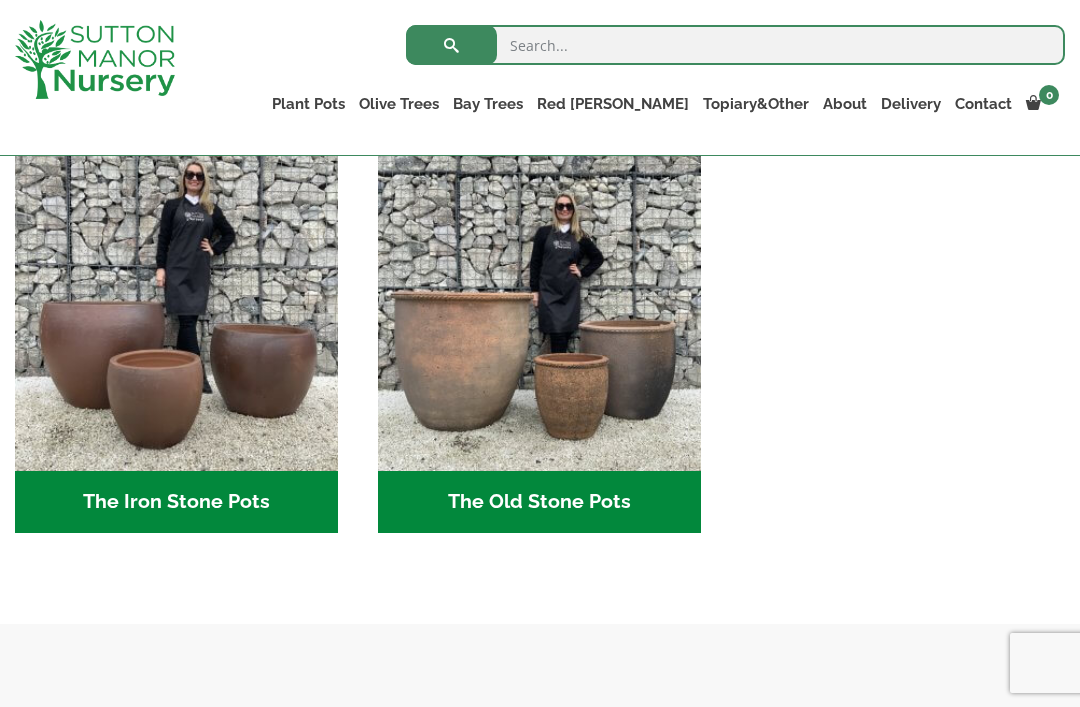 click at bounding box center [176, 310] 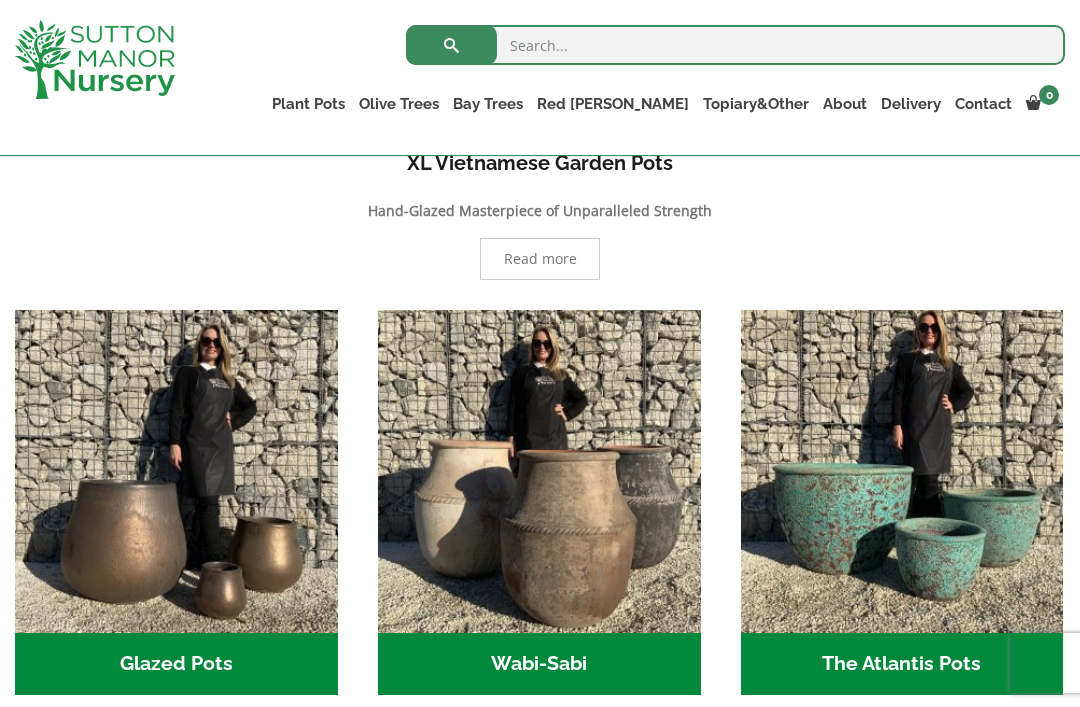 scroll, scrollTop: 404, scrollLeft: 0, axis: vertical 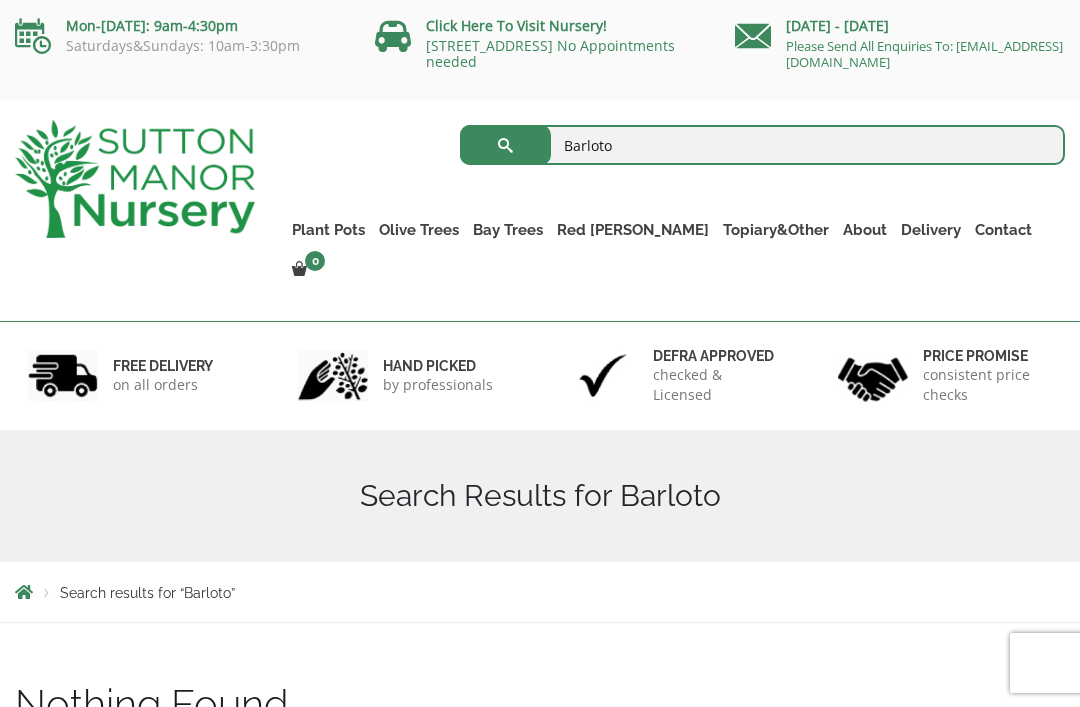 click on "Plant Pots" at bounding box center (328, 230) 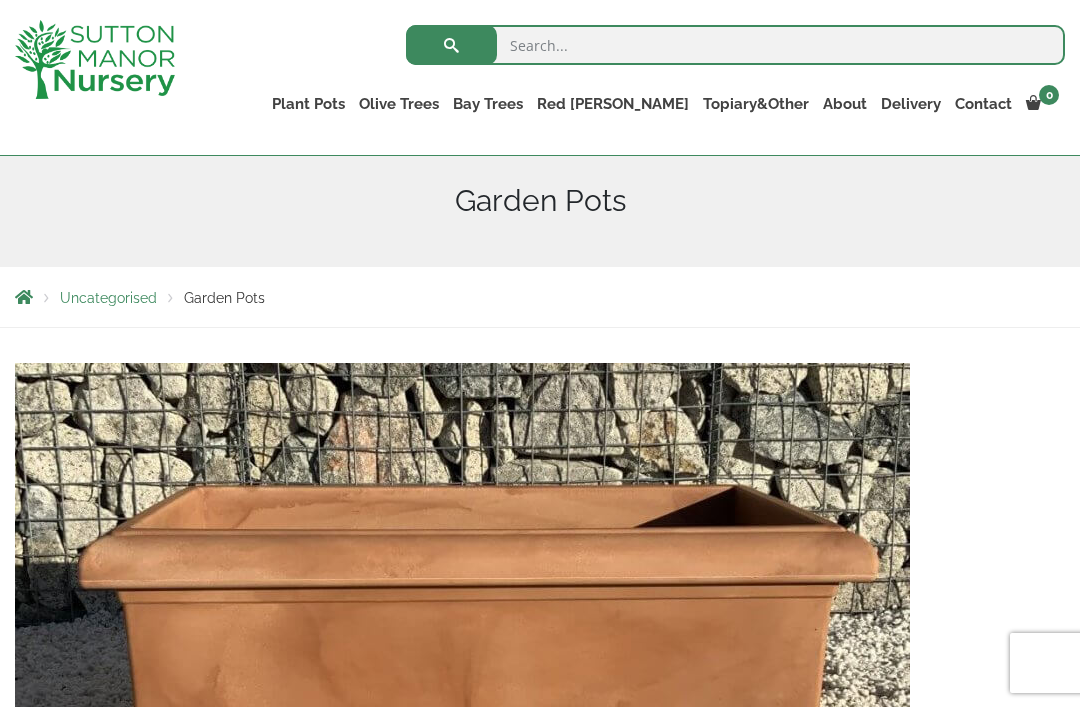 scroll, scrollTop: 0, scrollLeft: 0, axis: both 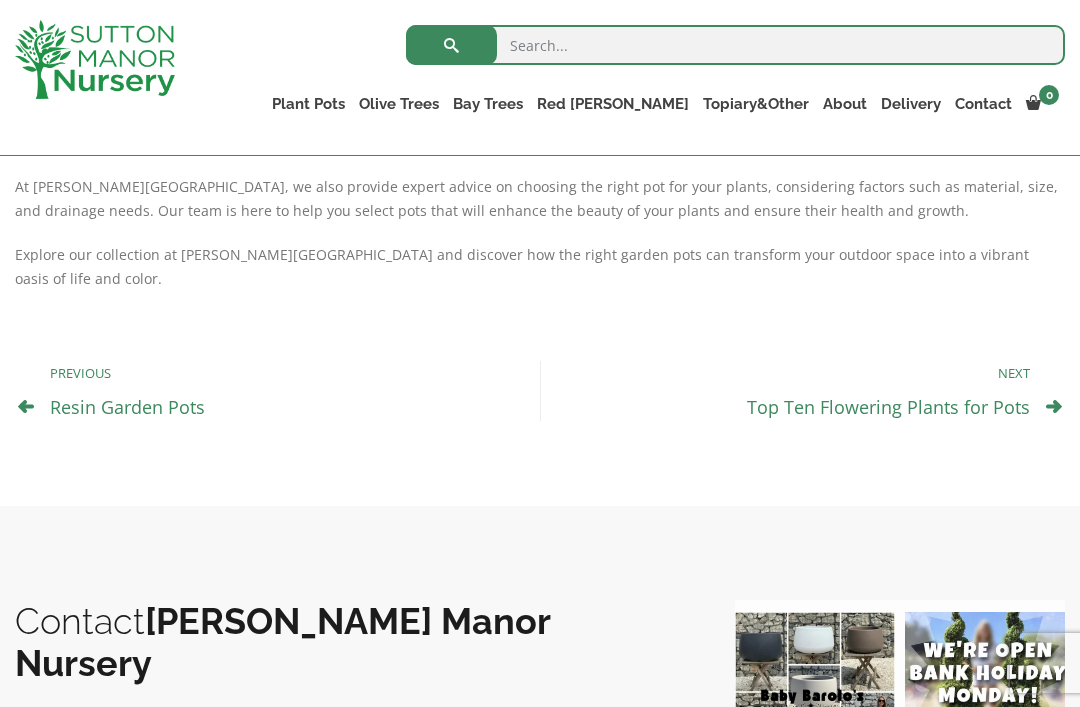 click on "3rd July 2024 Uncategorised  by  james 10198 Comments
At Sutton Manor Nursery, we understand that garden pots are more than just containers for your plants; they are an essential part of your garden’s aesthetic and functionality. Our extensive selection of garden pots caters to all styles, sizes, and needs, ensuring that every gardener finds the perfect home for their plants.
Our range includes everything from classic terracotta pots to modern designs, each chosen for its quality and durability. Garden pots are ideal for creating versatile planting areas in your garden, patio, or balcony. They are especially useful for controlling the soil environment for your plants, making them perfect for species that require specific soil types or drainage levels.
Explore our collection at Sutton Manor Nursery and discover how the right garden pots can transform your outdoor space into a vibrant oasis of life and color.
Previous" at bounding box center [540, -58] 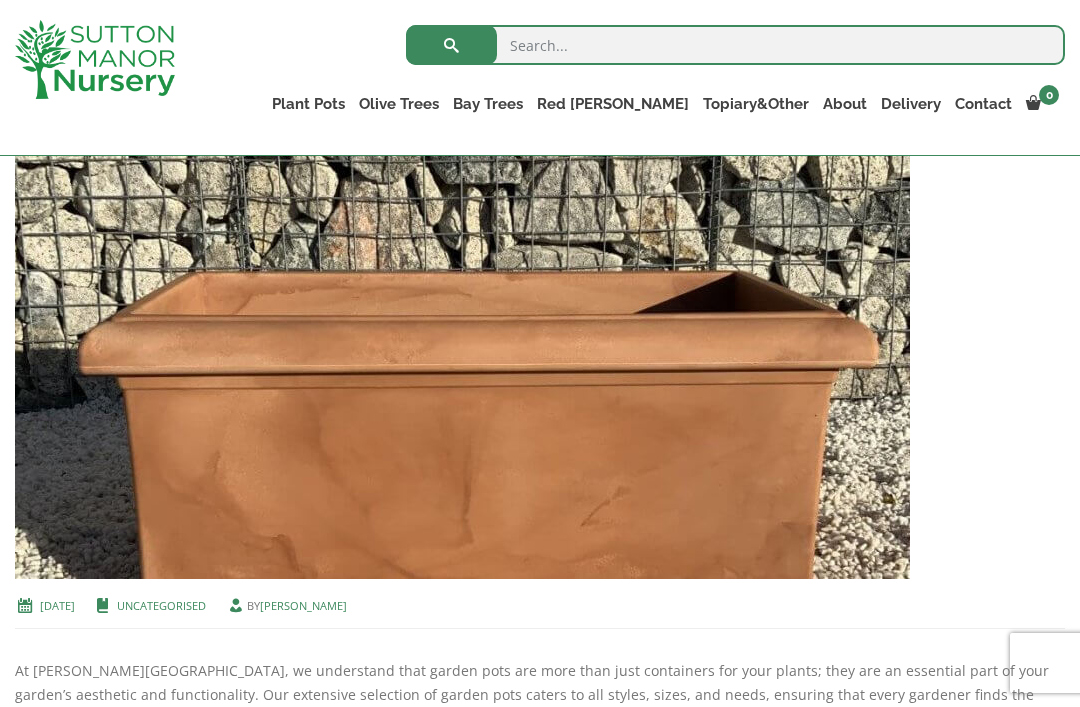 scroll, scrollTop: 443, scrollLeft: 0, axis: vertical 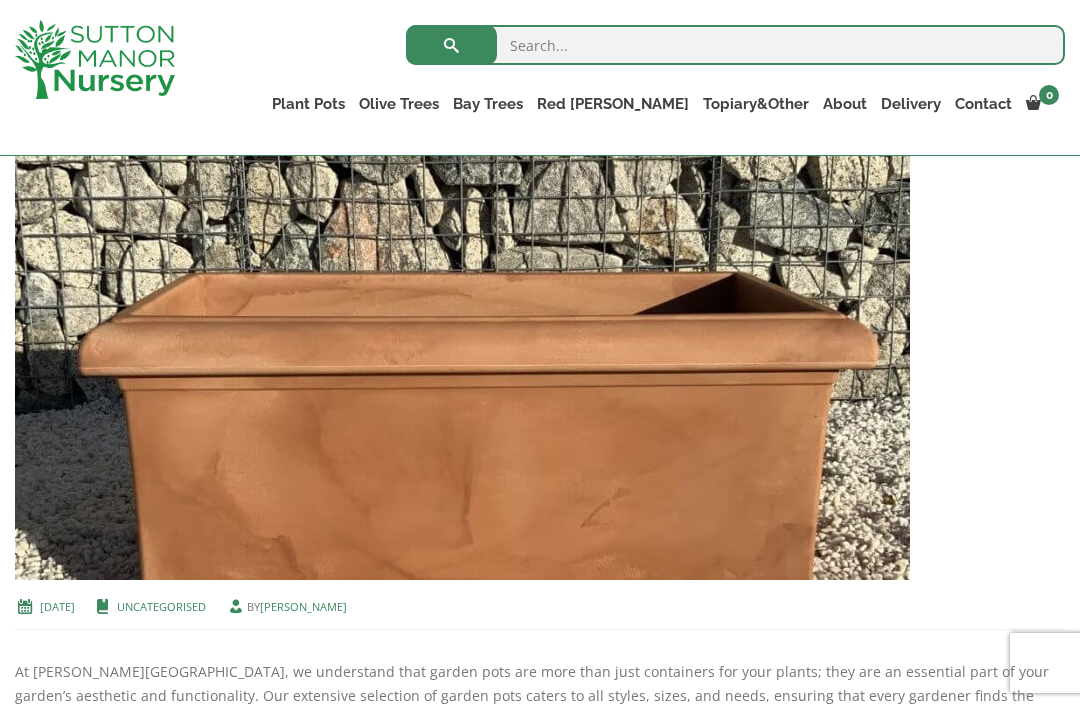 click at bounding box center (462, 365) 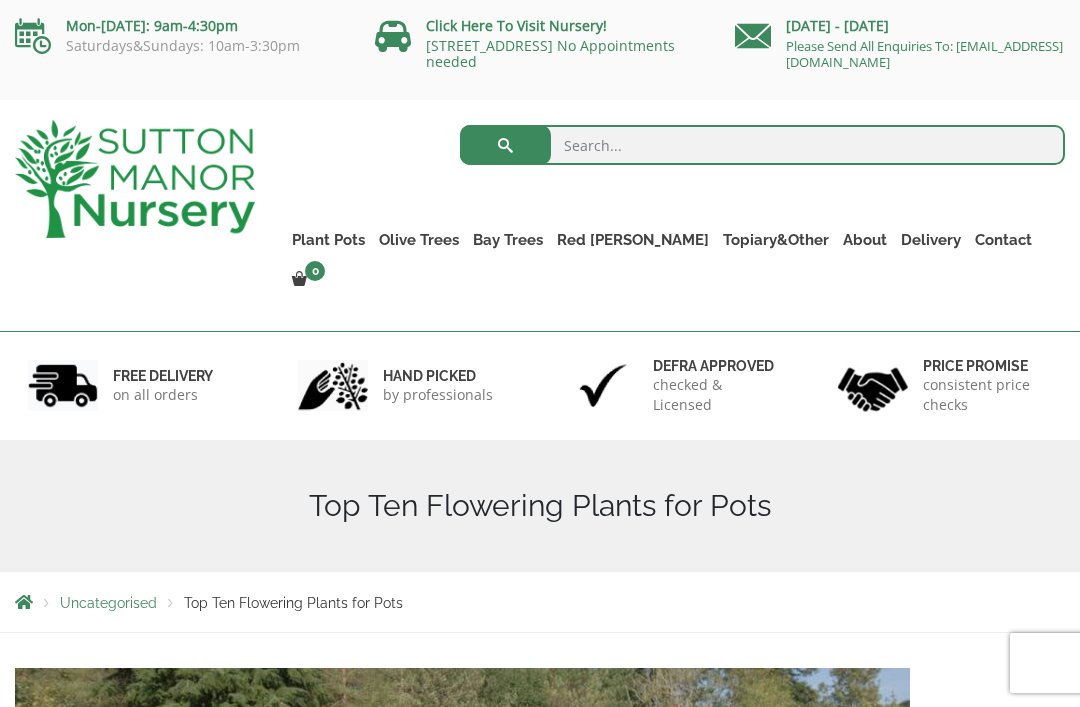 scroll, scrollTop: 0, scrollLeft: 0, axis: both 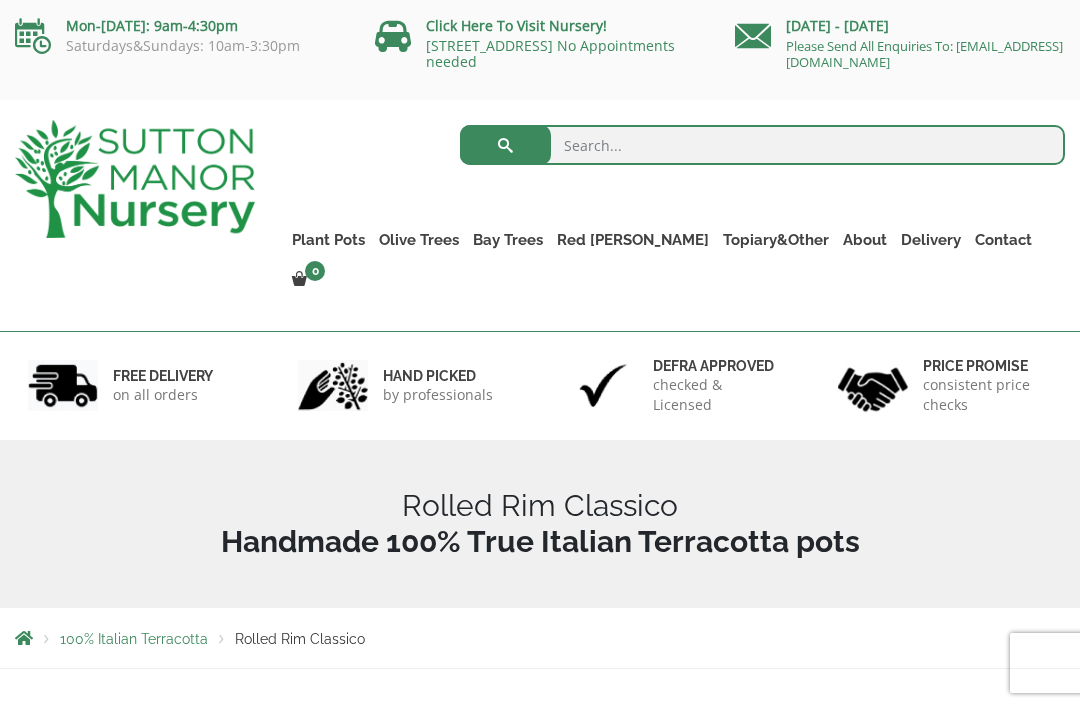 click on "The Atlantis Pots" at bounding box center (0, 0) 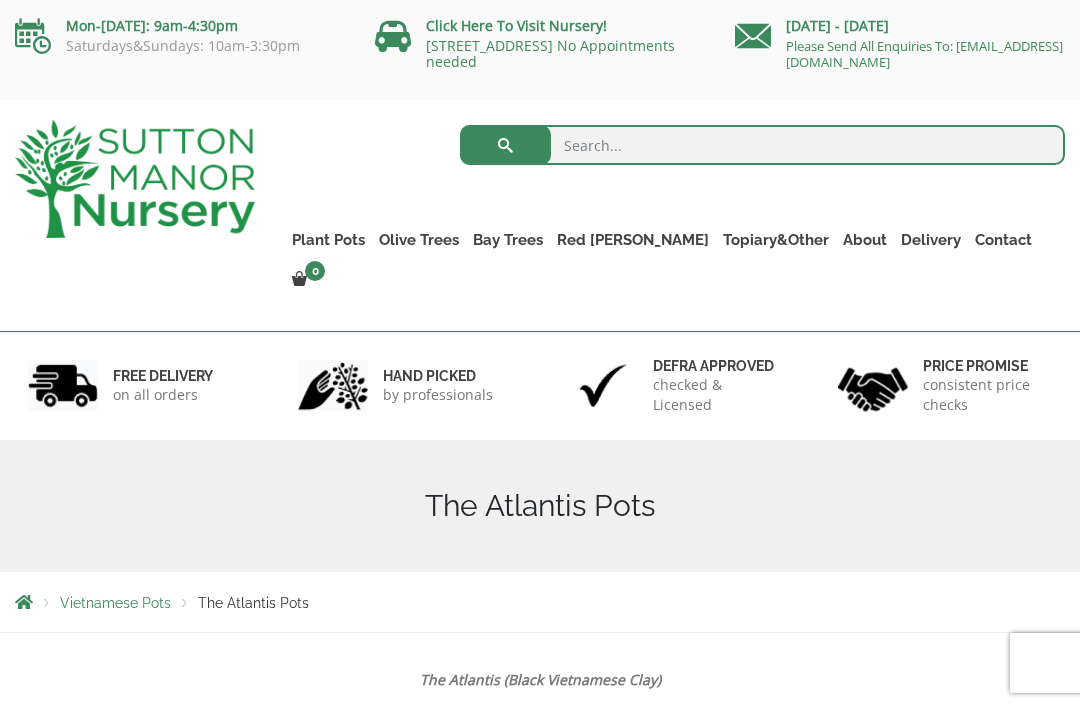 scroll, scrollTop: 0, scrollLeft: 0, axis: both 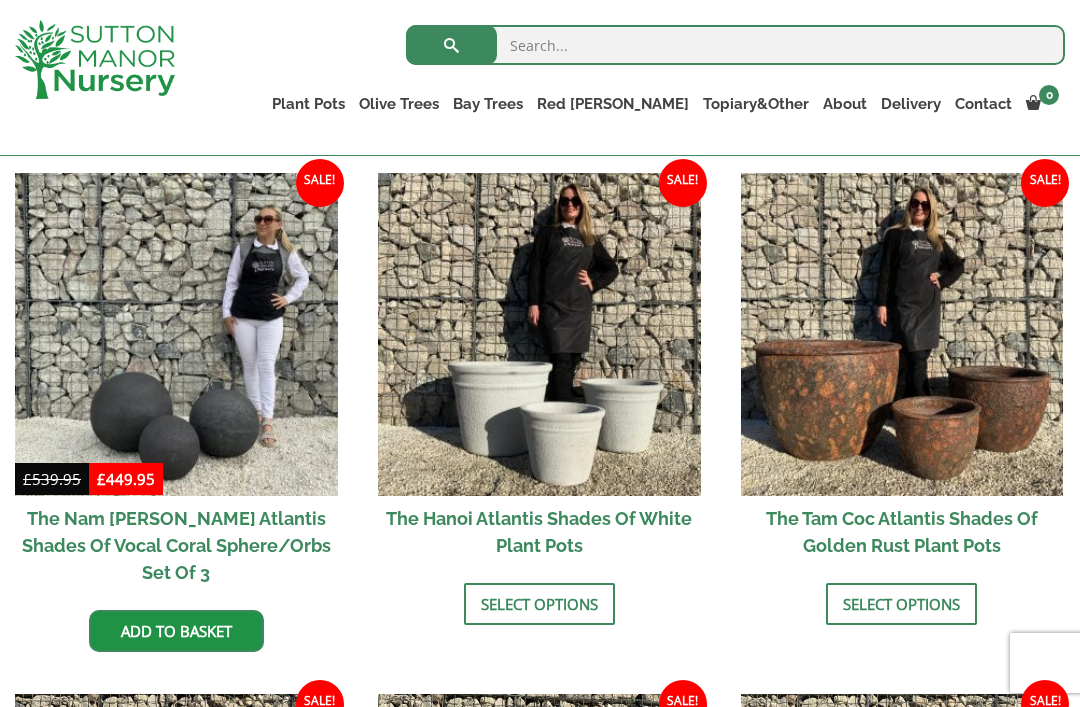 click at bounding box center (176, 334) 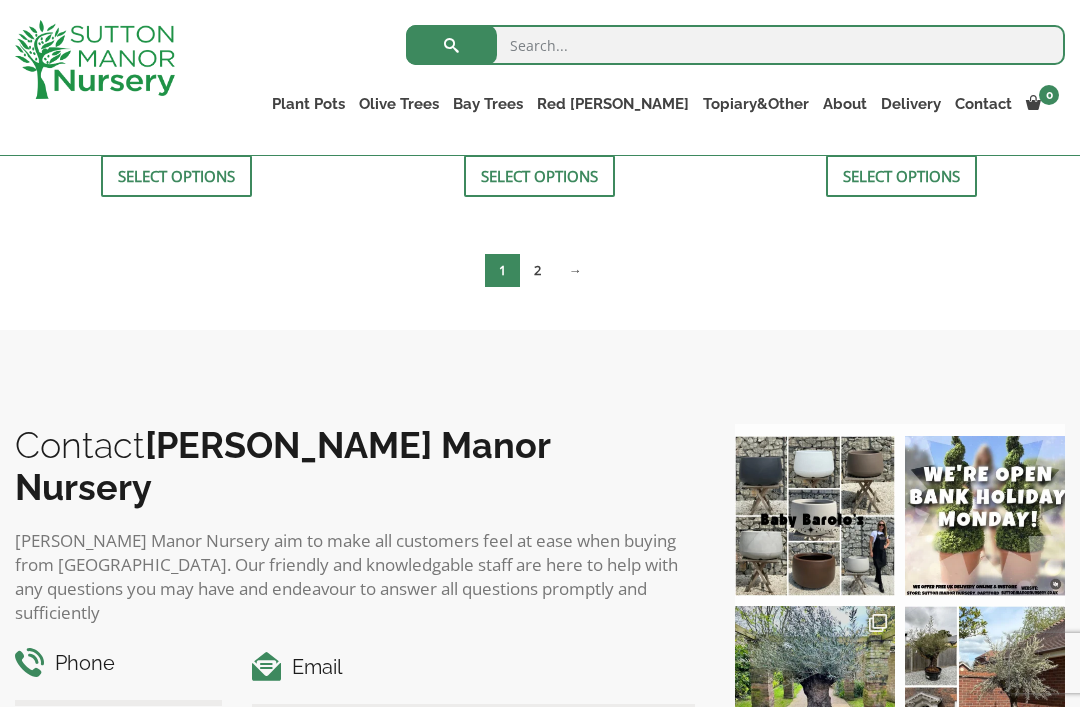scroll, scrollTop: 2105, scrollLeft: 0, axis: vertical 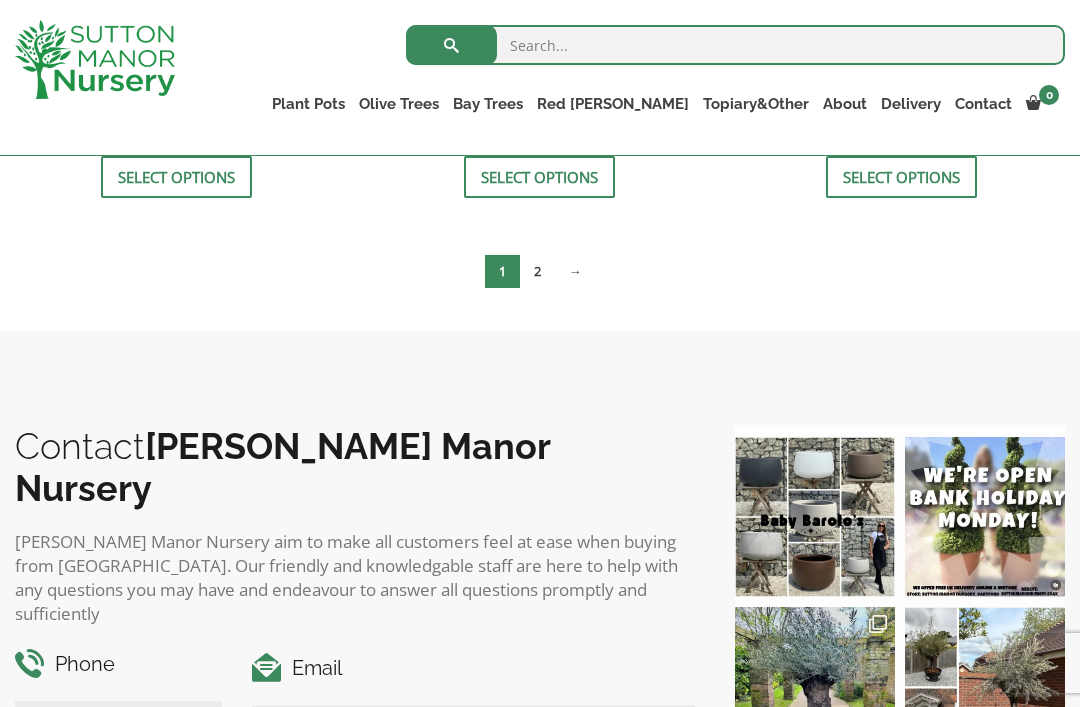 click on "→" at bounding box center [575, 271] 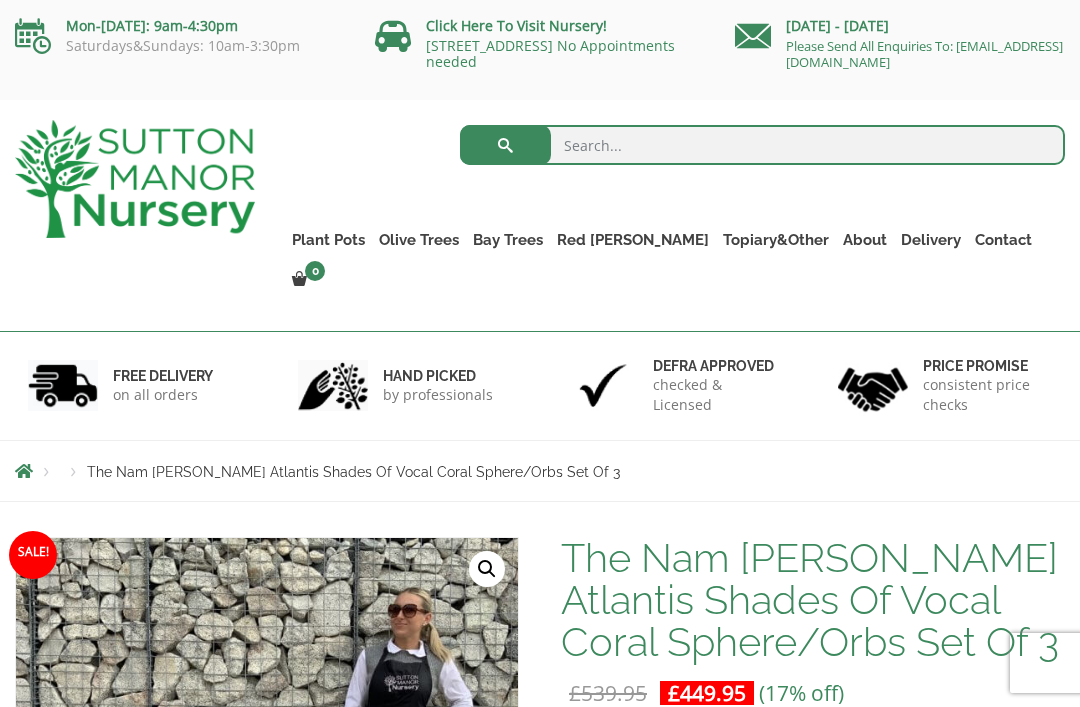 scroll, scrollTop: 0, scrollLeft: 0, axis: both 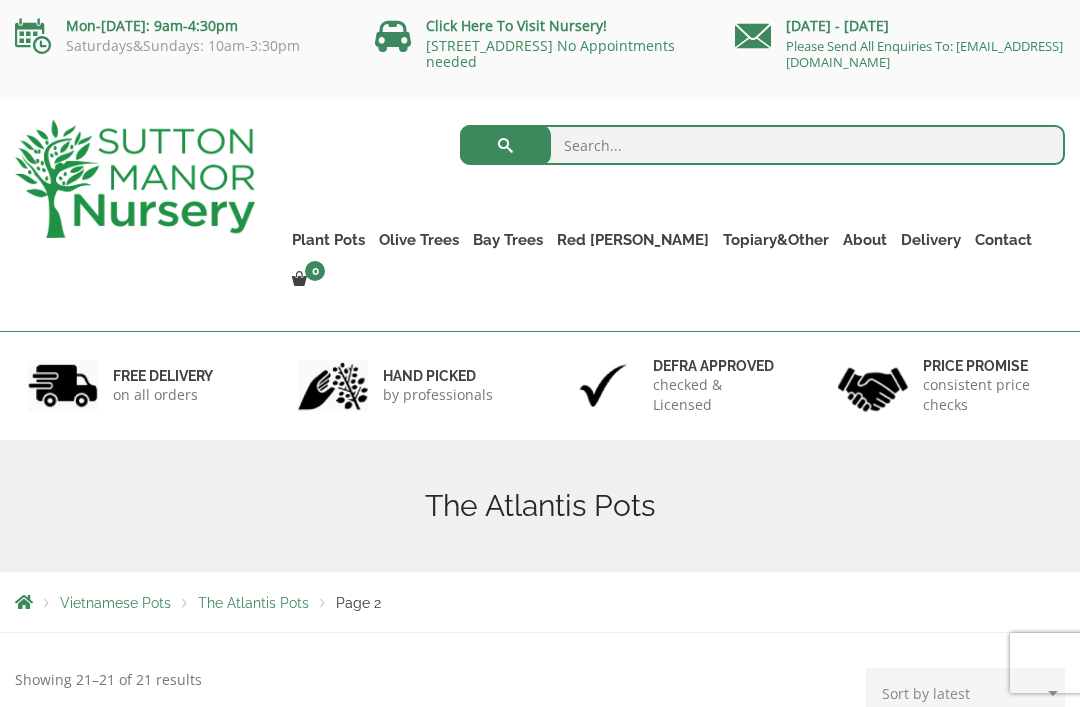 click at bounding box center [762, 145] 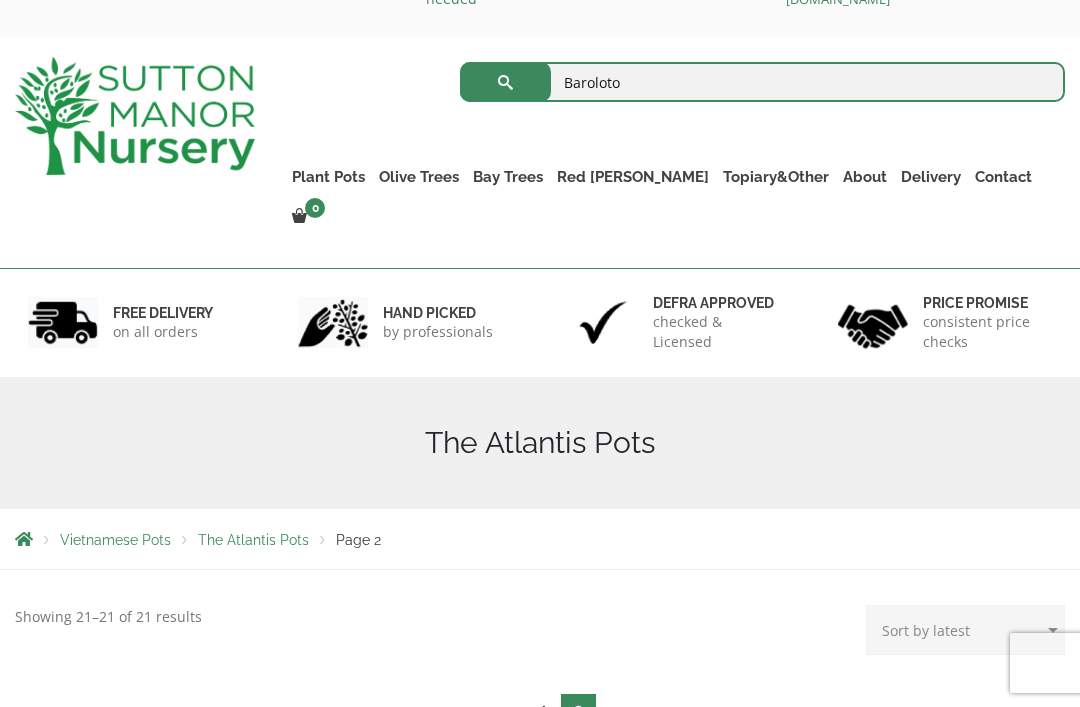scroll, scrollTop: 64, scrollLeft: 0, axis: vertical 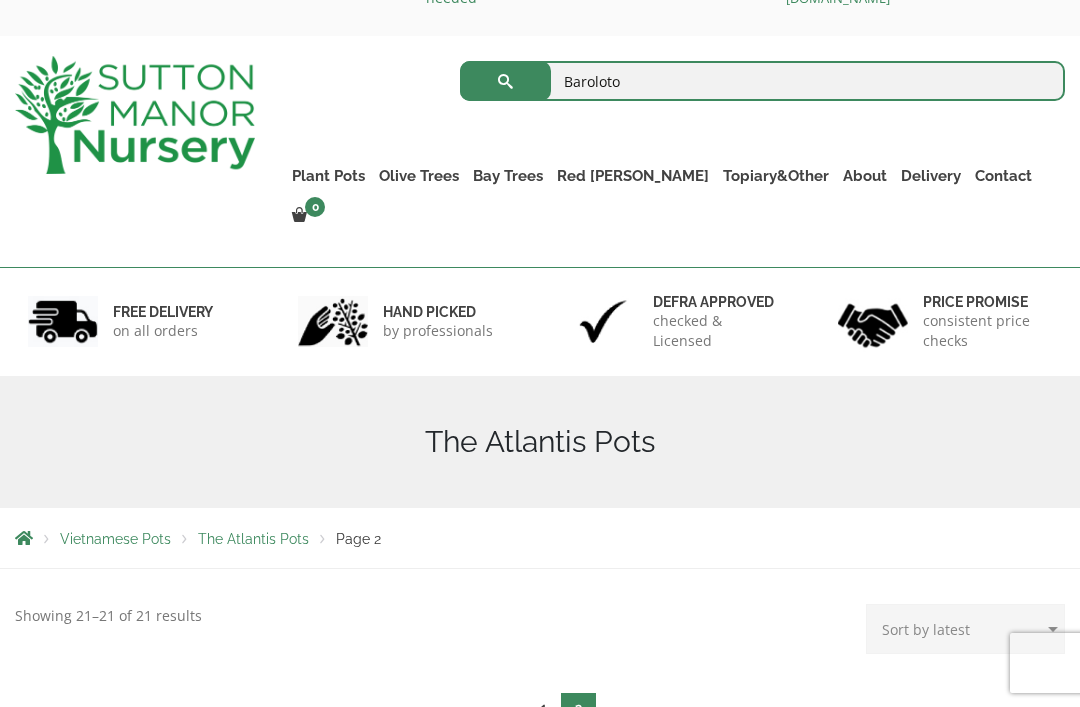 click on "Resin Bonded Pots" at bounding box center [0, 0] 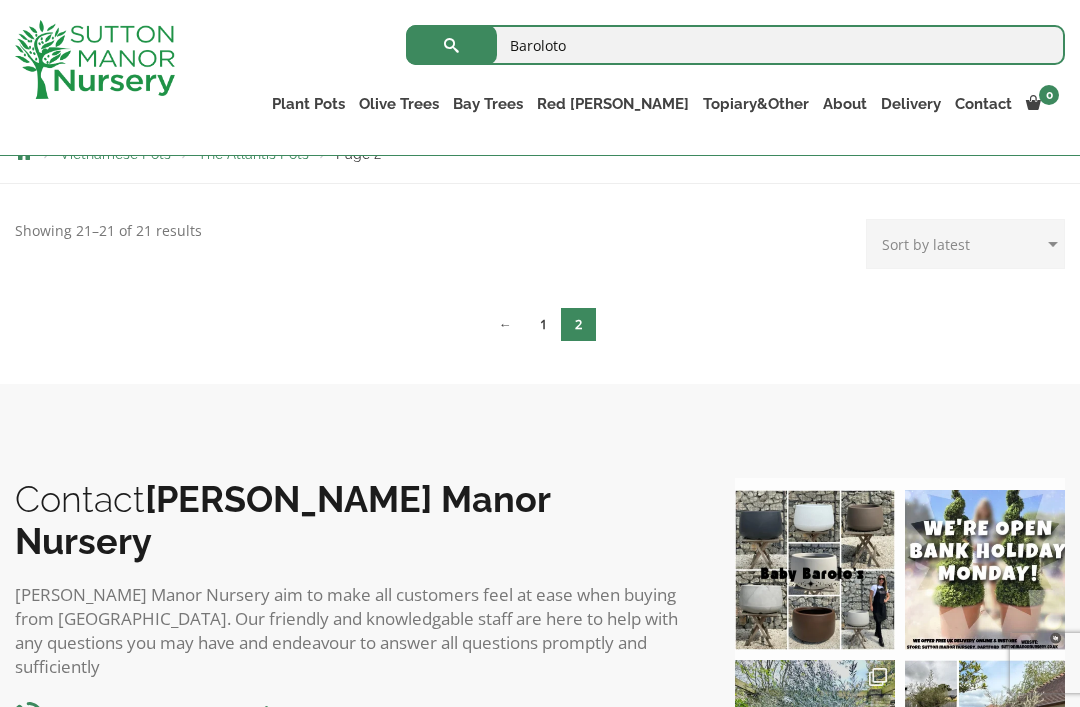 scroll, scrollTop: 391, scrollLeft: 0, axis: vertical 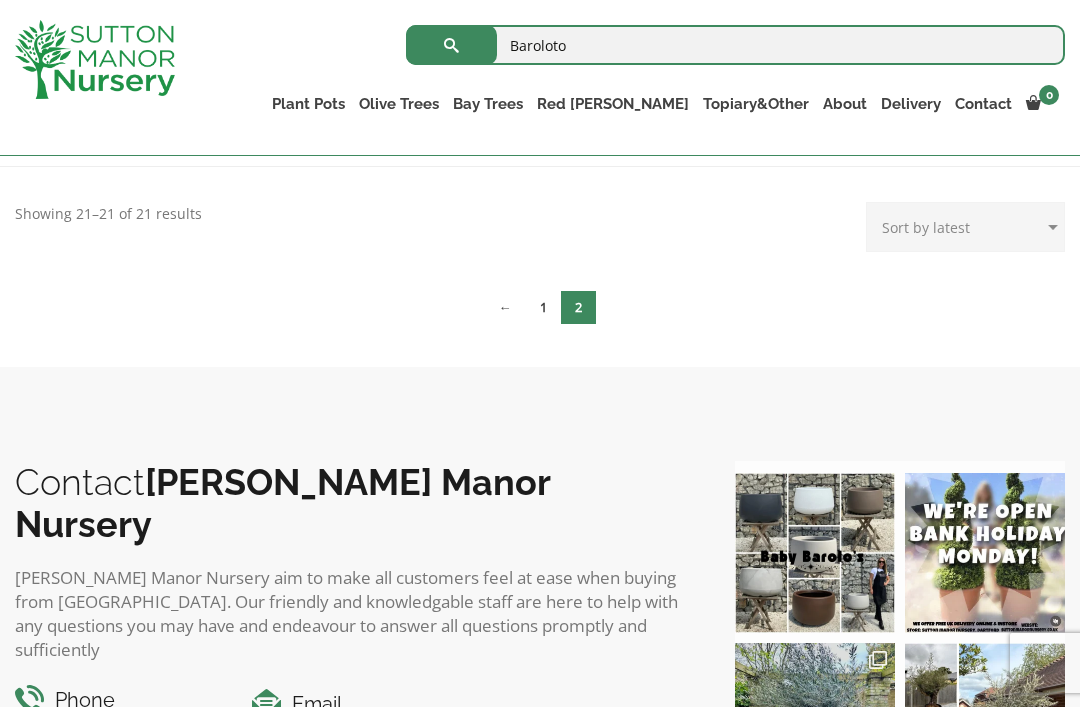 click at bounding box center (815, 553) 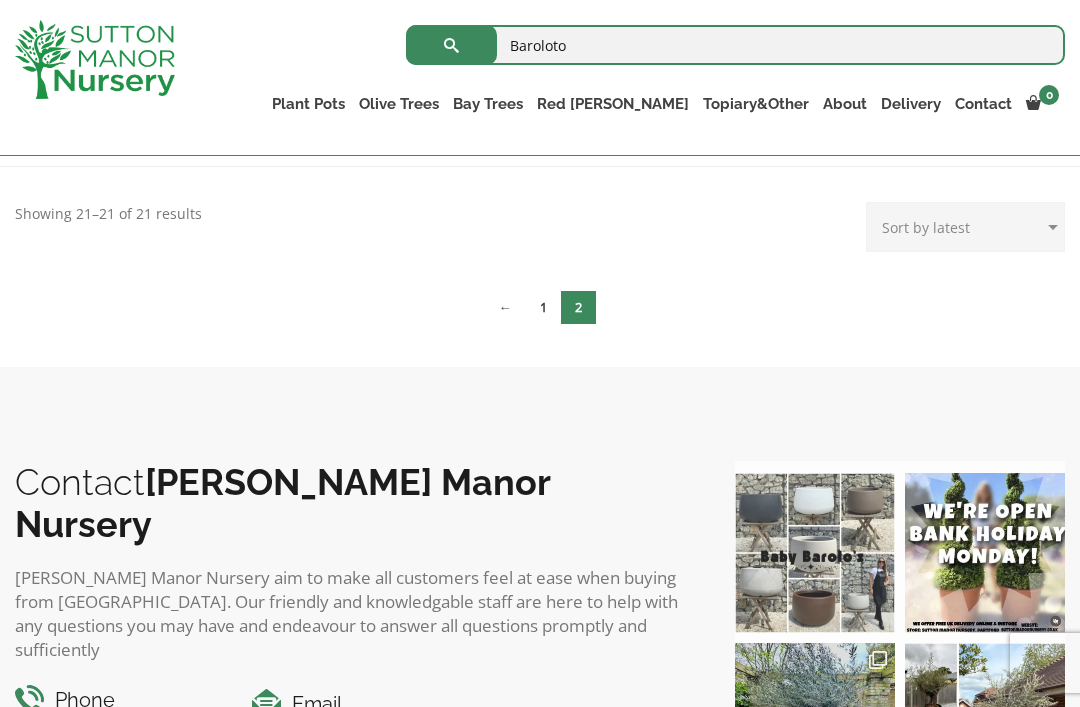 scroll, scrollTop: 423, scrollLeft: 0, axis: vertical 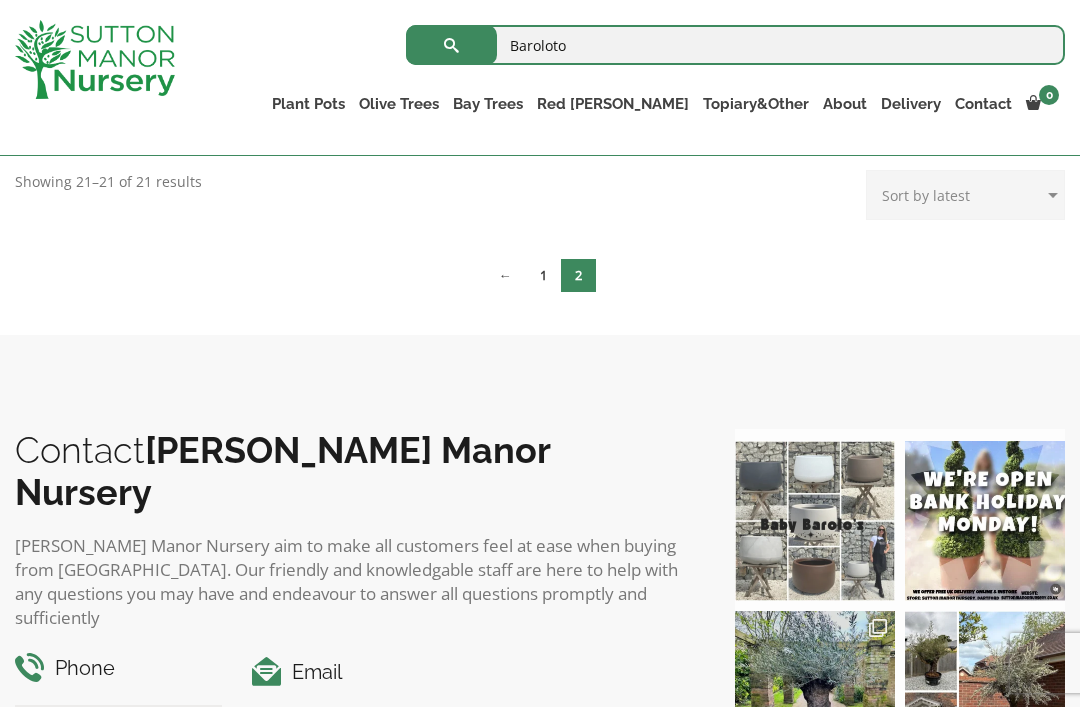 click on "Baroloto" at bounding box center (735, 45) 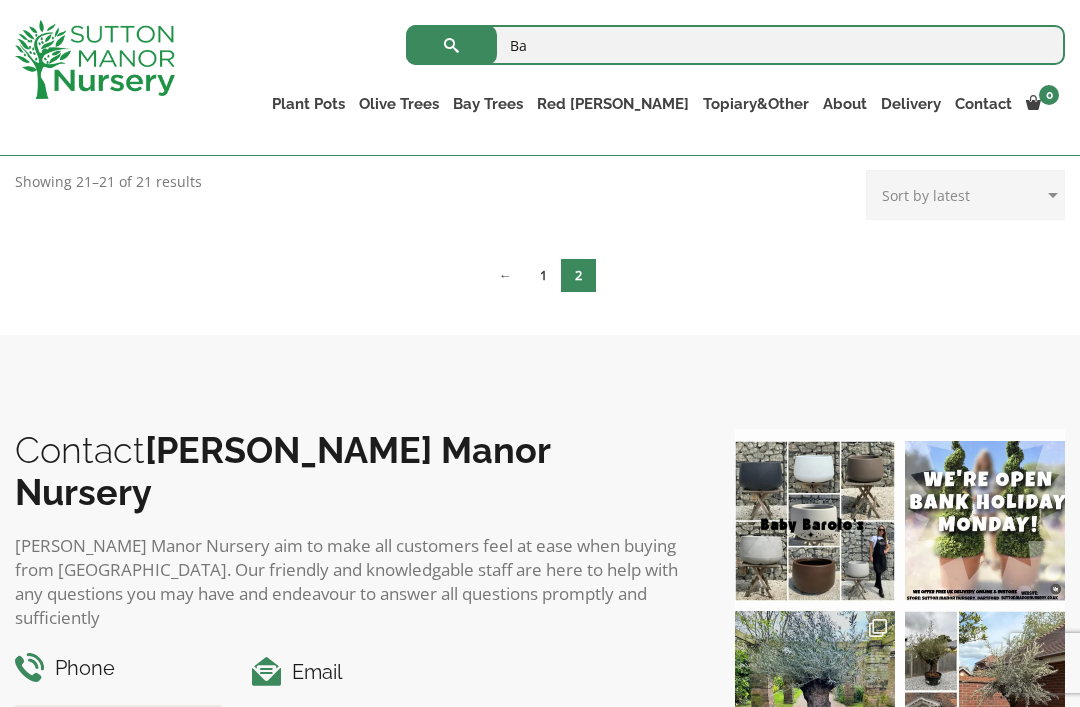 type on "B" 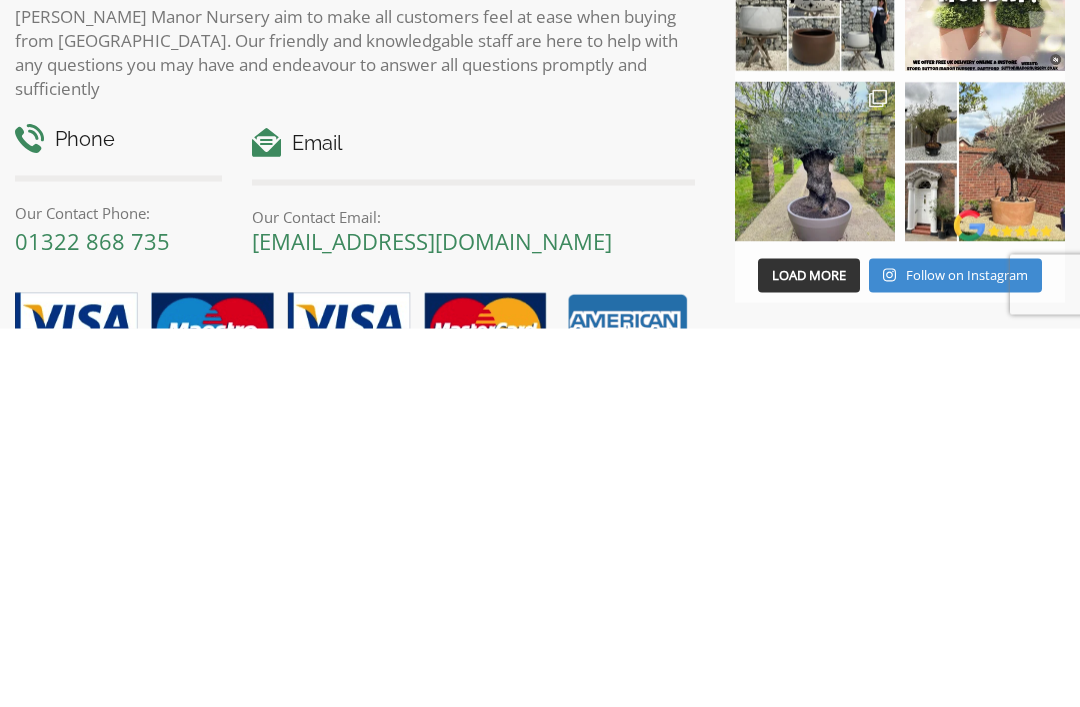 scroll, scrollTop: 642, scrollLeft: 0, axis: vertical 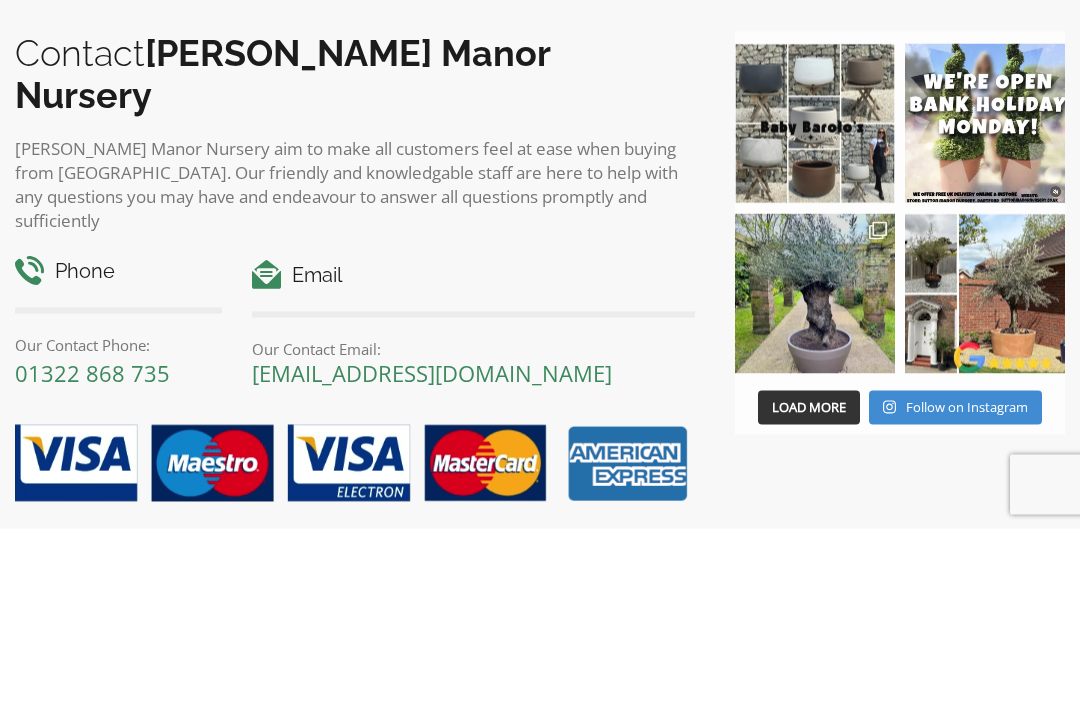 click at bounding box center (815, 302) 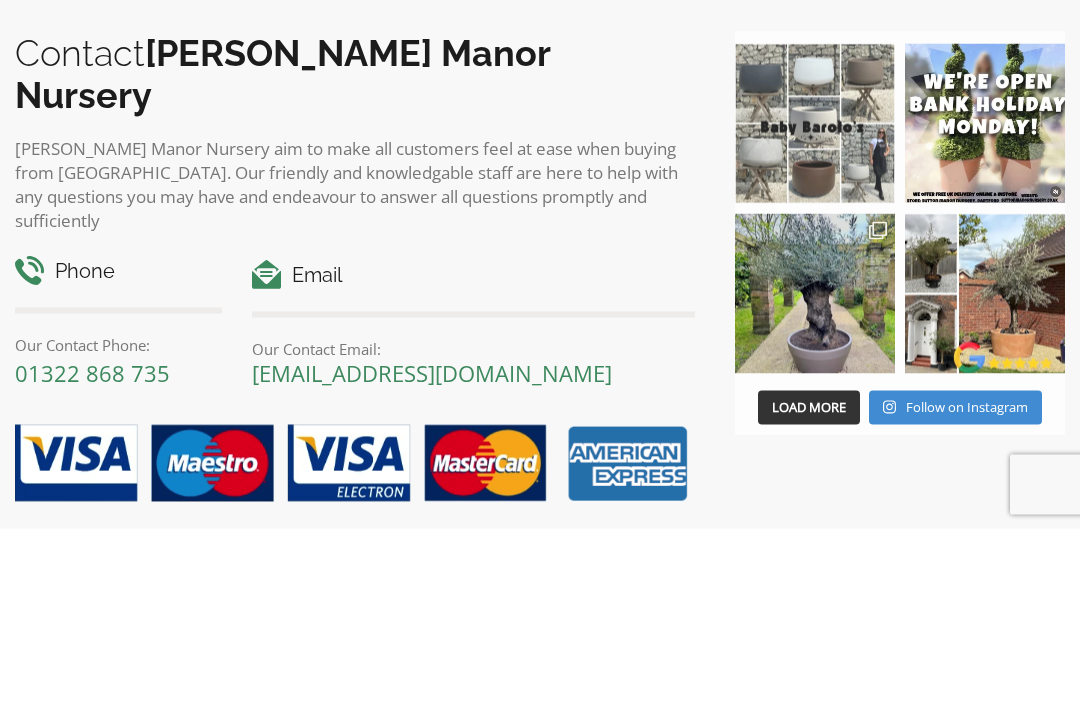 scroll, scrollTop: 853, scrollLeft: 0, axis: vertical 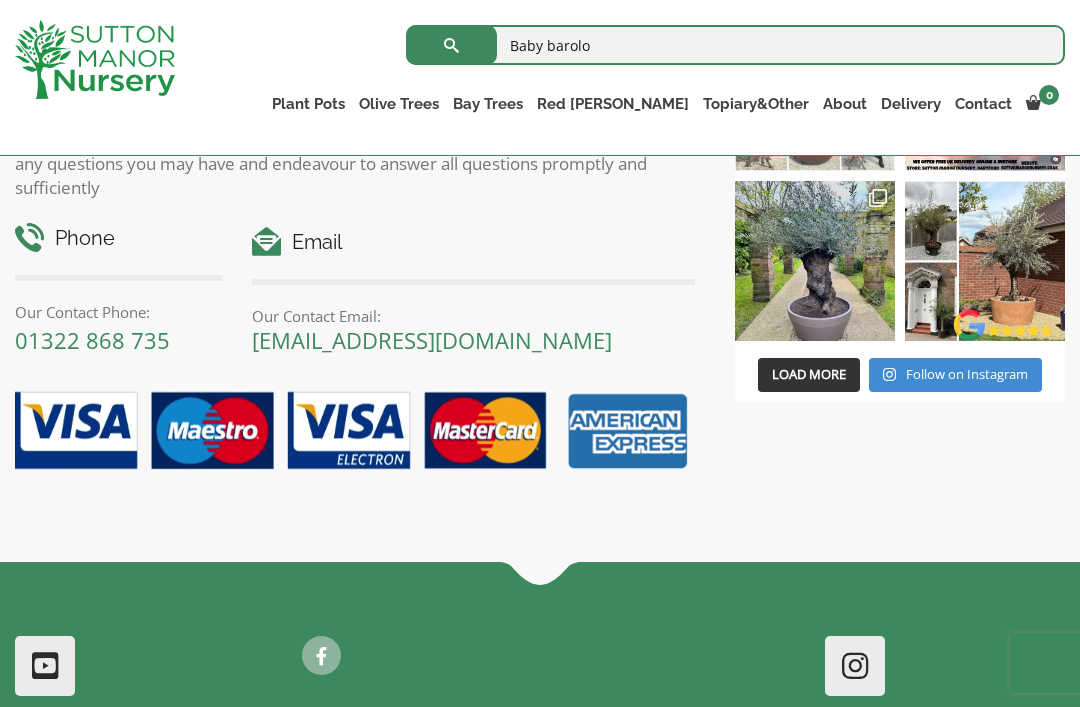 click on "Baby barolo" at bounding box center [735, 45] 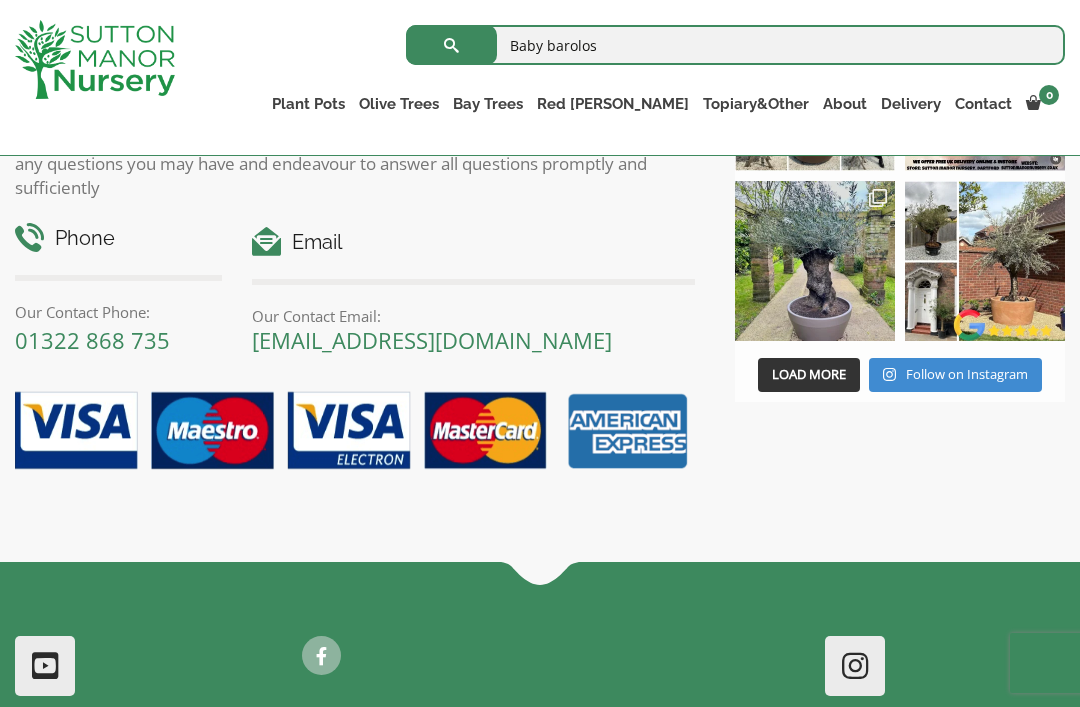type on "Baby barolos" 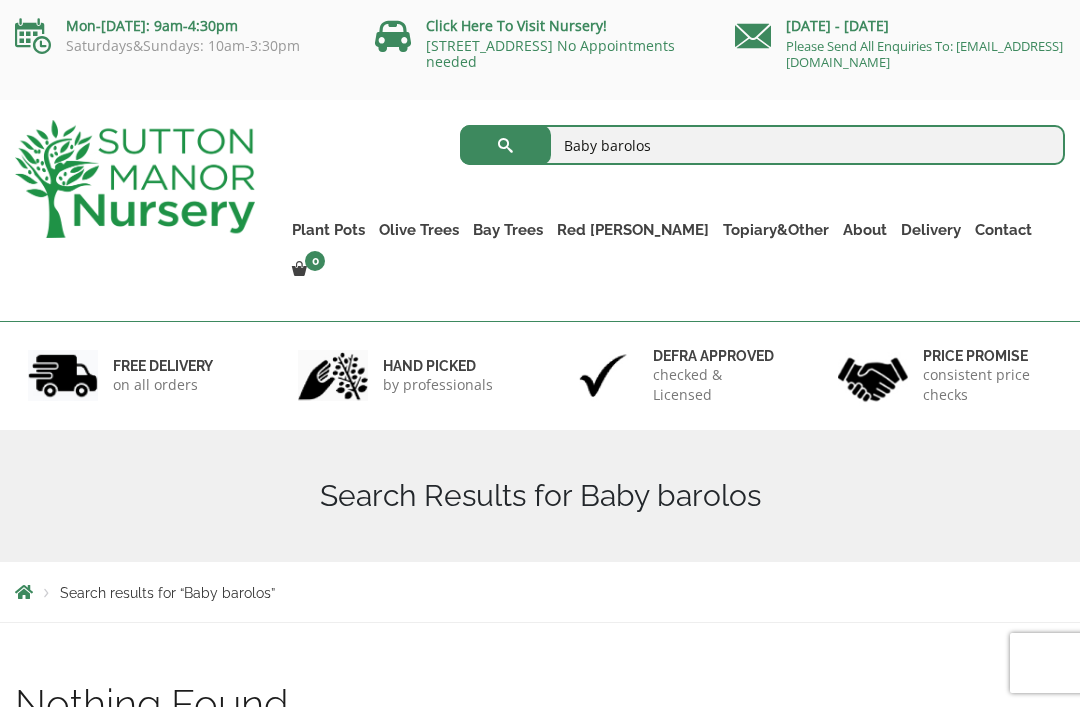scroll, scrollTop: 0, scrollLeft: 0, axis: both 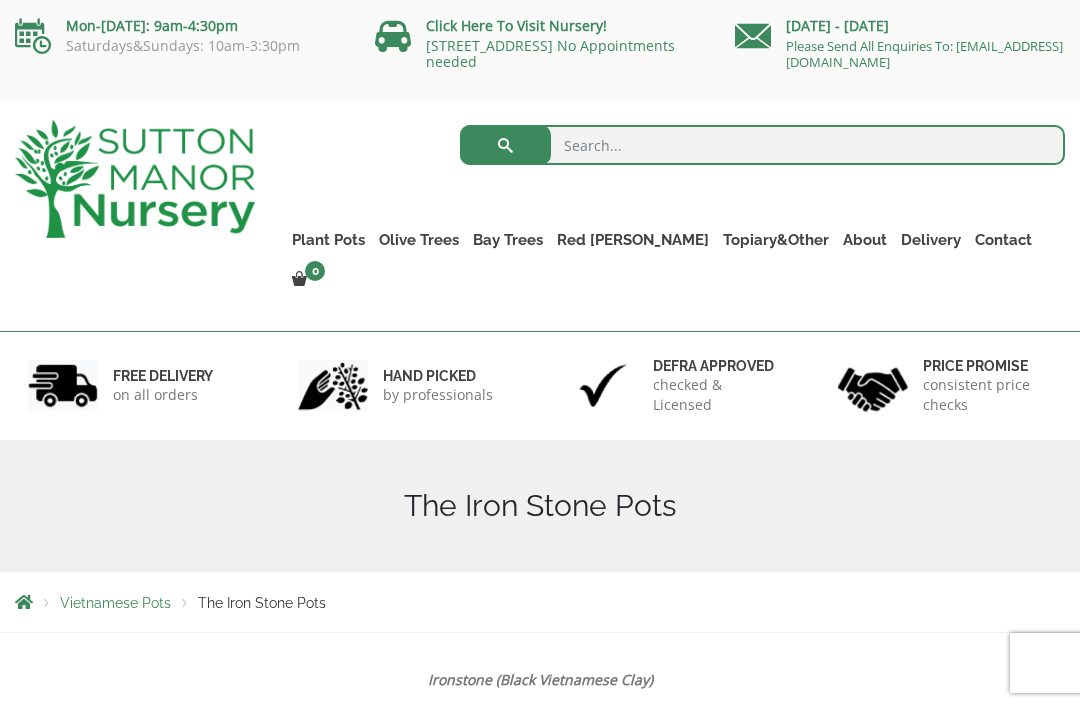 click on "The Barolo Pots" at bounding box center (0, 0) 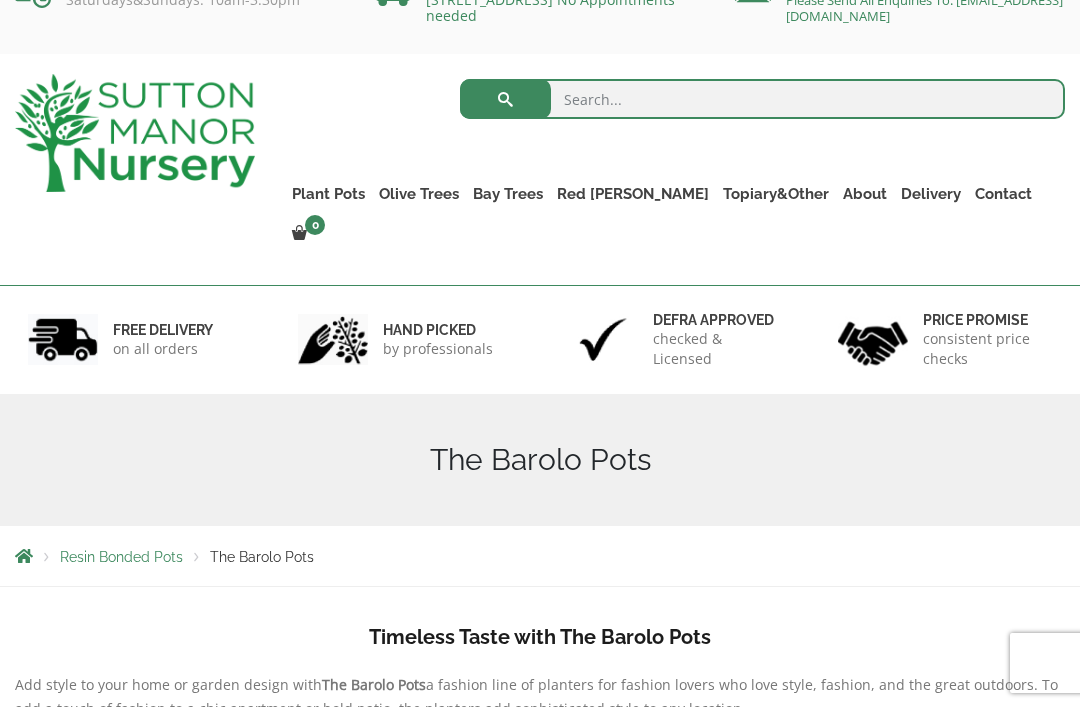 scroll, scrollTop: 202, scrollLeft: 0, axis: vertical 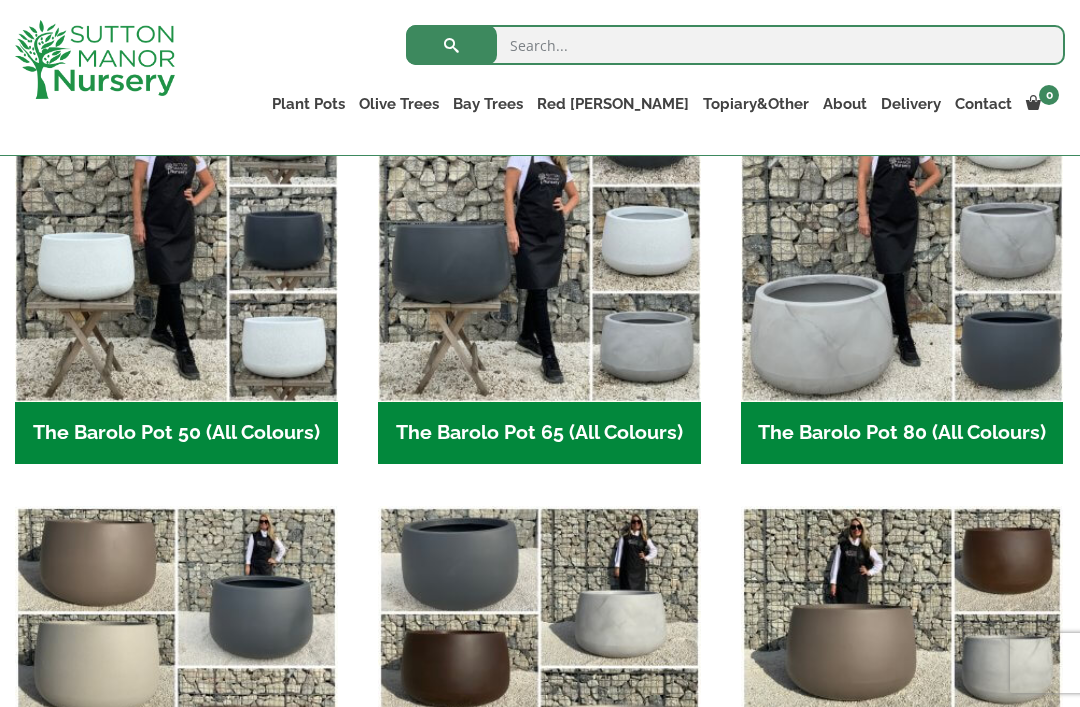 click at bounding box center [902, 240] 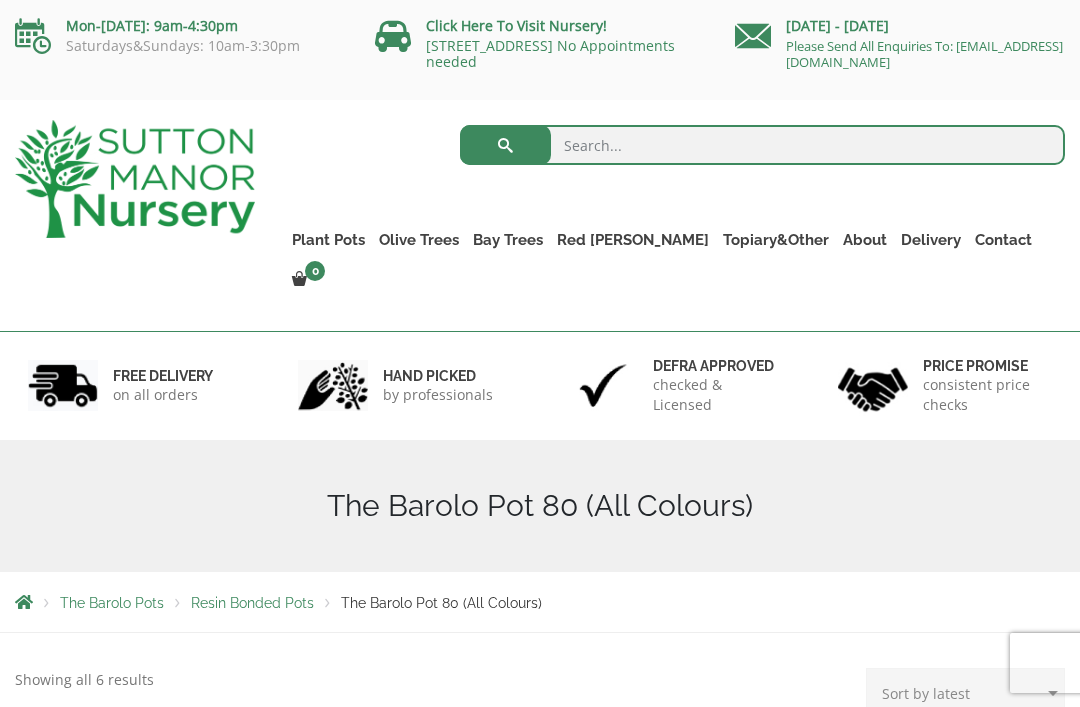 scroll, scrollTop: 0, scrollLeft: 0, axis: both 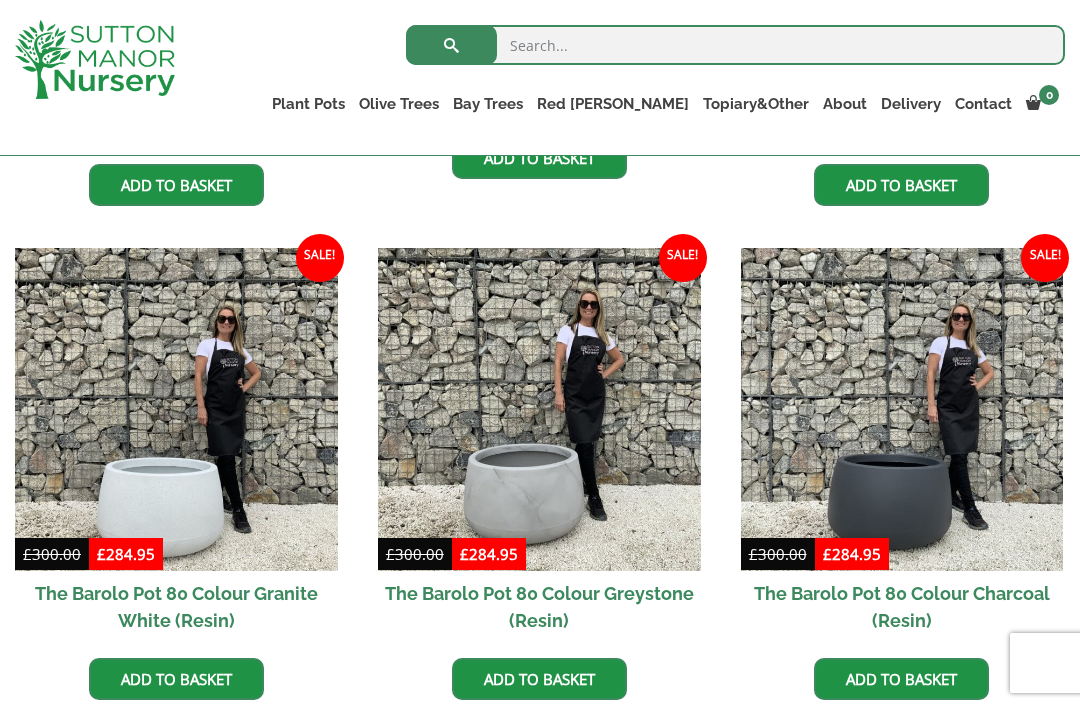 click at bounding box center [176, 409] 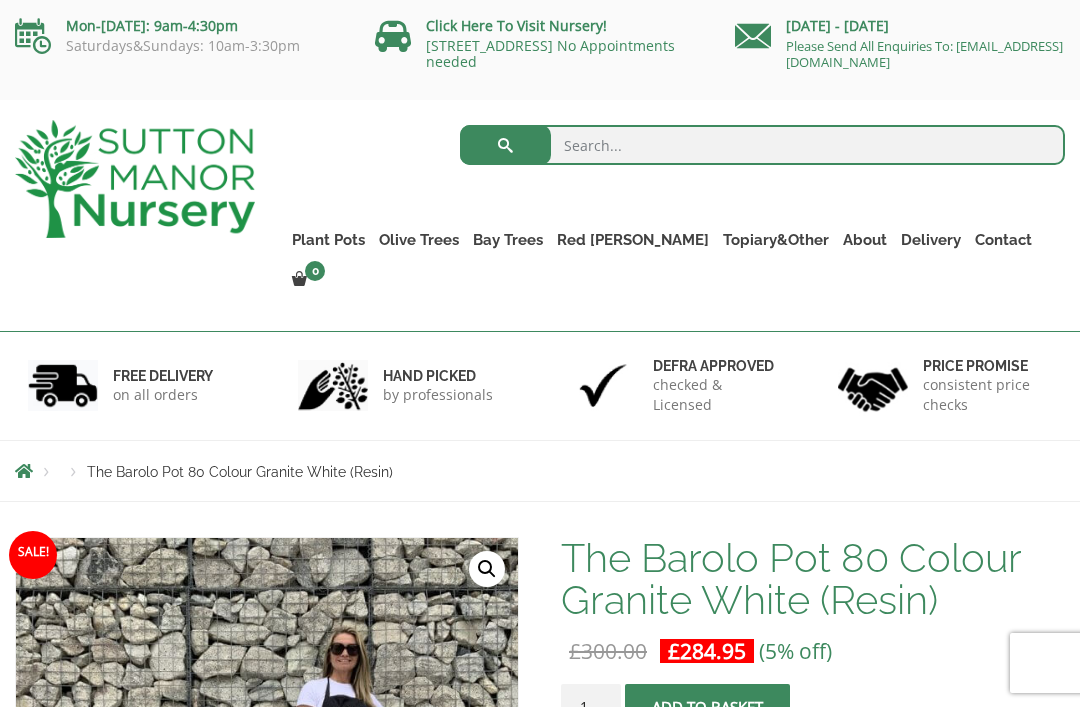 scroll, scrollTop: 0, scrollLeft: 0, axis: both 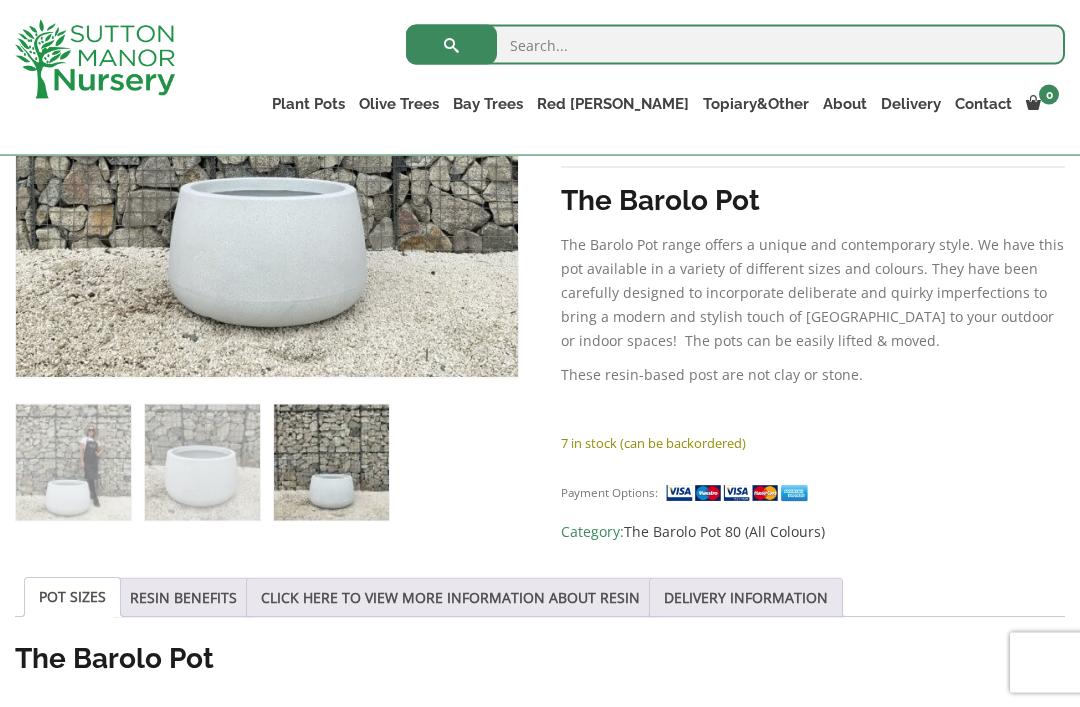click on "RESIN BENEFITS" at bounding box center (183, 598) 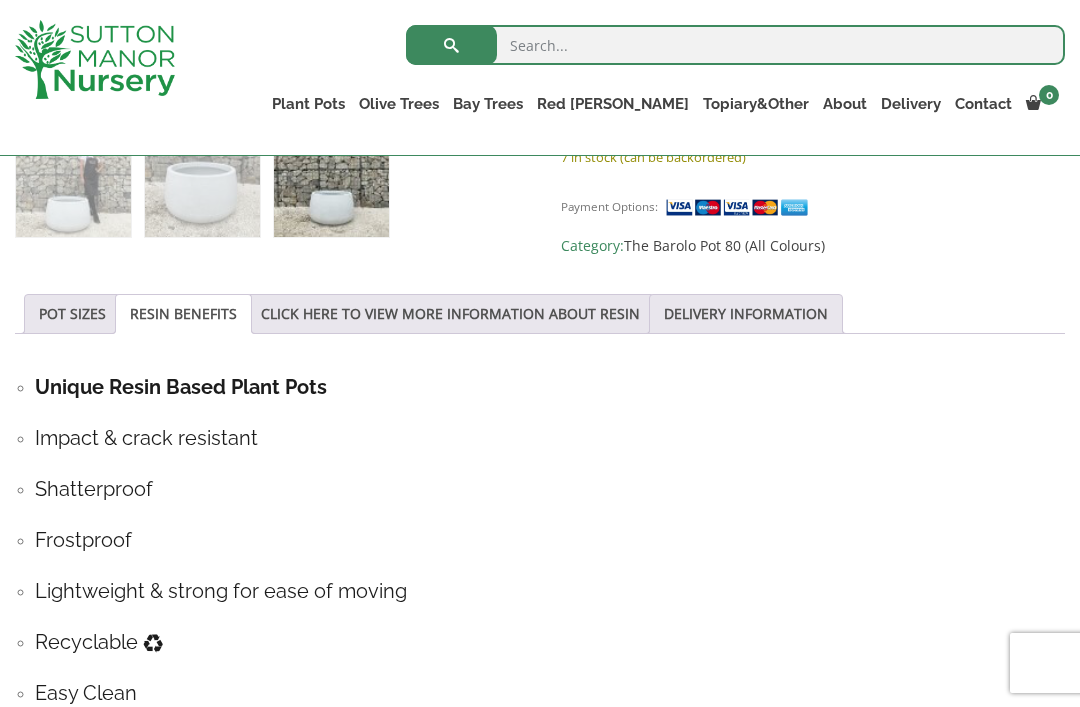scroll, scrollTop: 868, scrollLeft: 0, axis: vertical 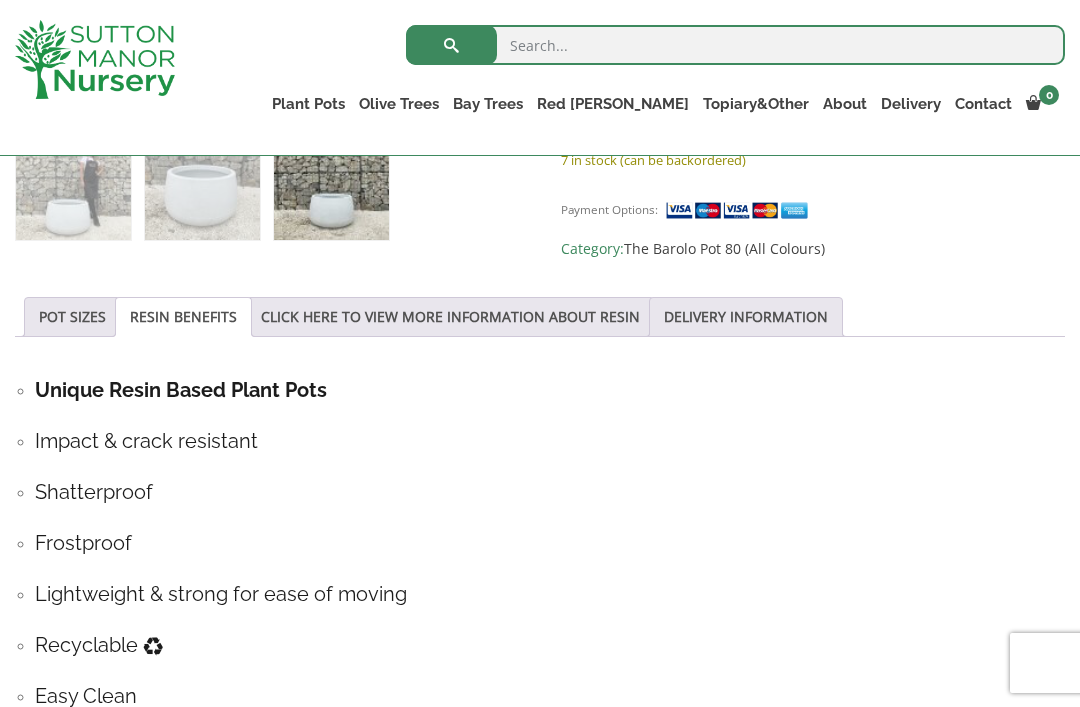 click on "CLICK HERE TO VIEW MORE INFORMATION ABOUT RESIN" at bounding box center (450, 317) 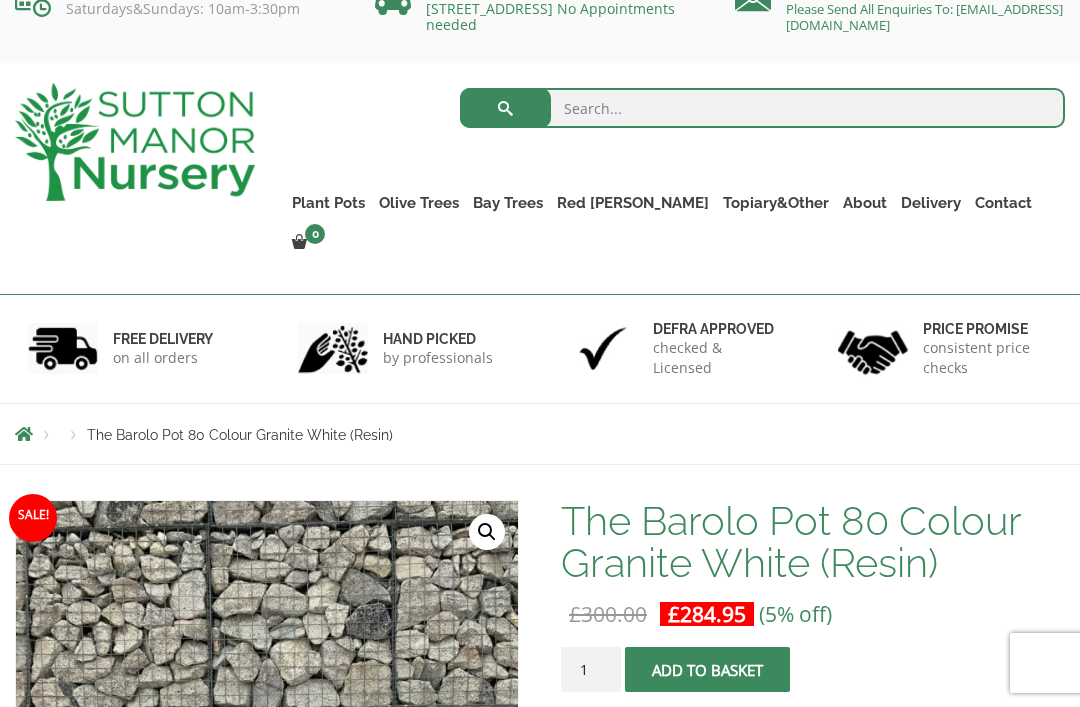 scroll, scrollTop: 0, scrollLeft: 0, axis: both 